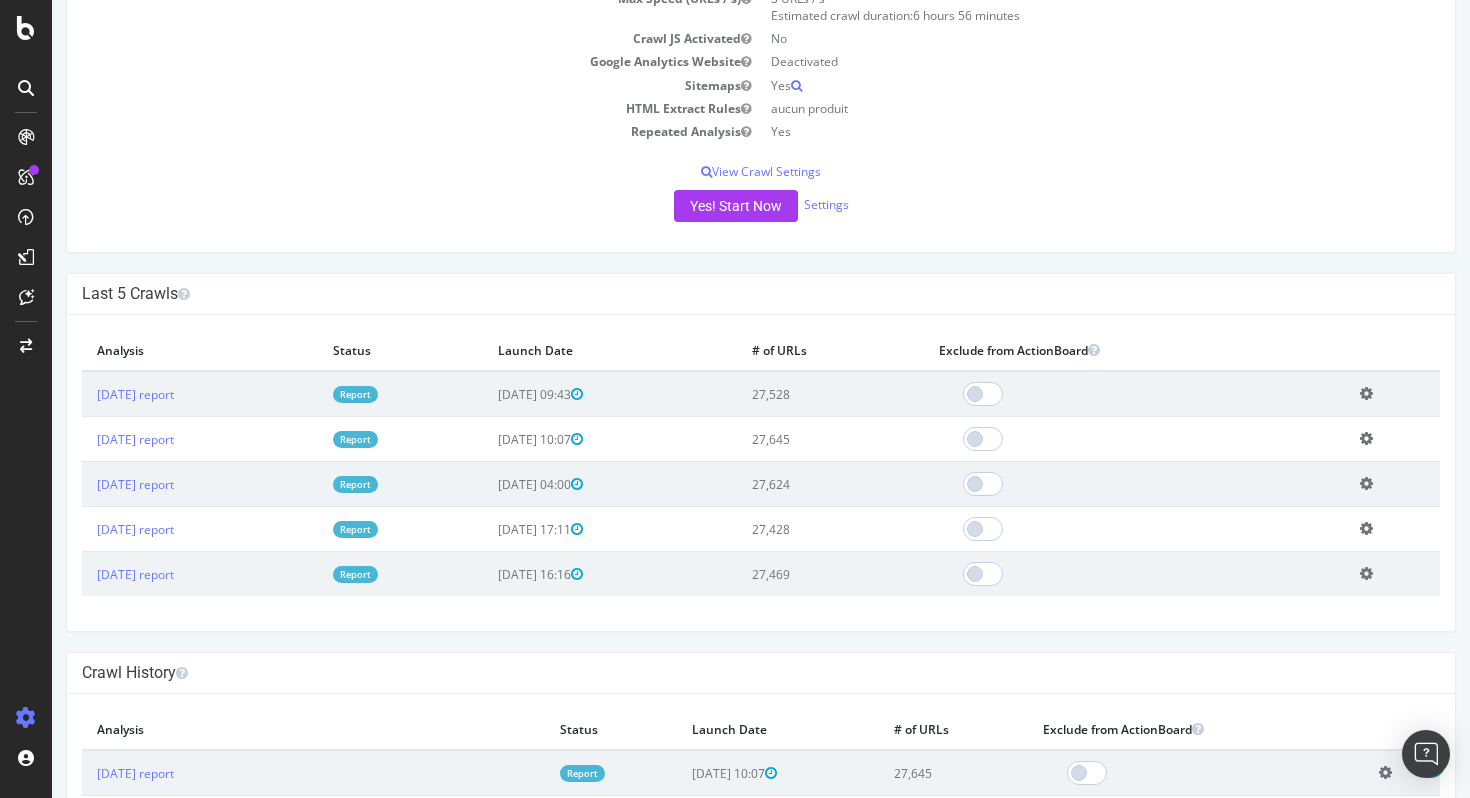 scroll, scrollTop: 330, scrollLeft: 0, axis: vertical 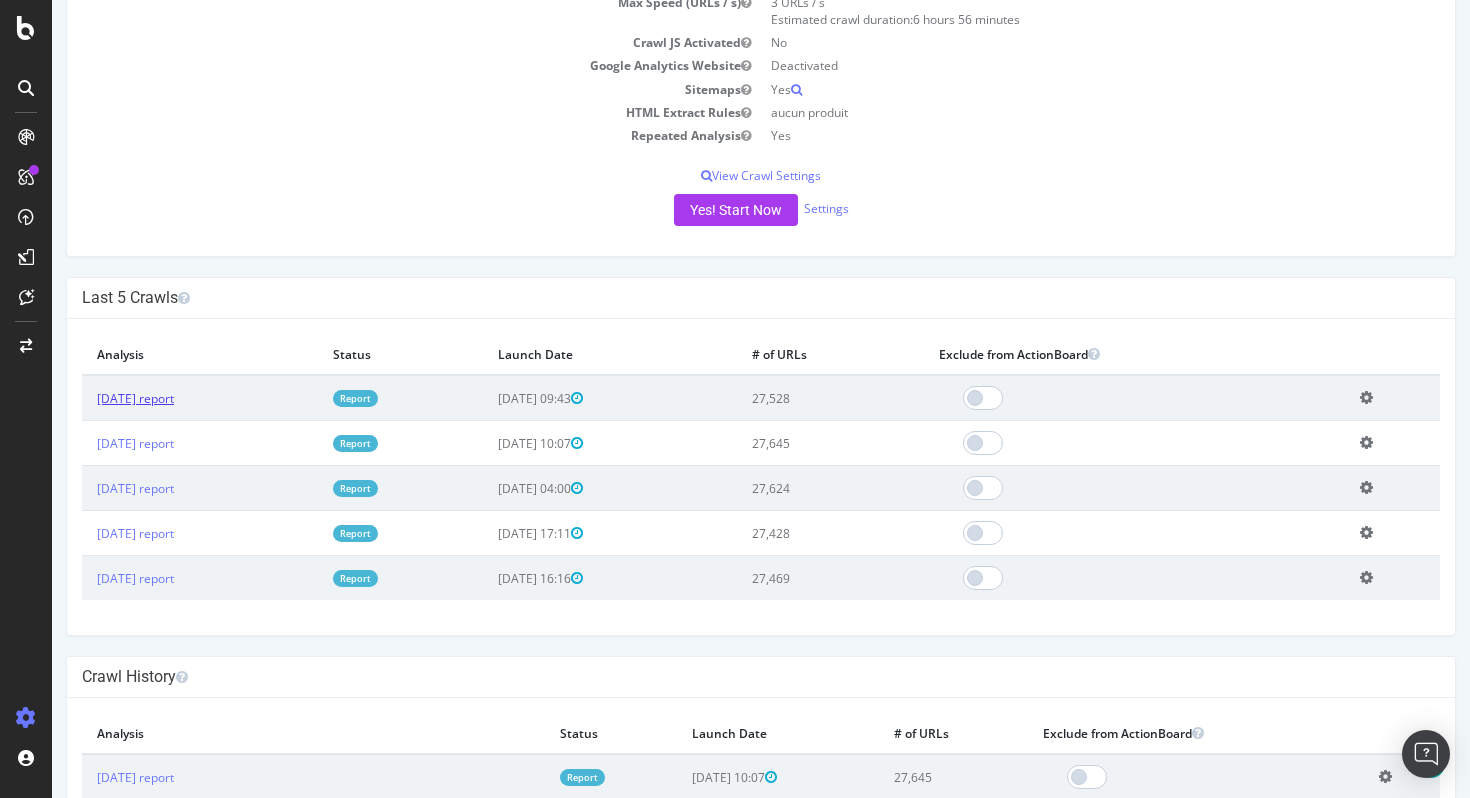 click on "[DATE]
report" at bounding box center [135, 398] 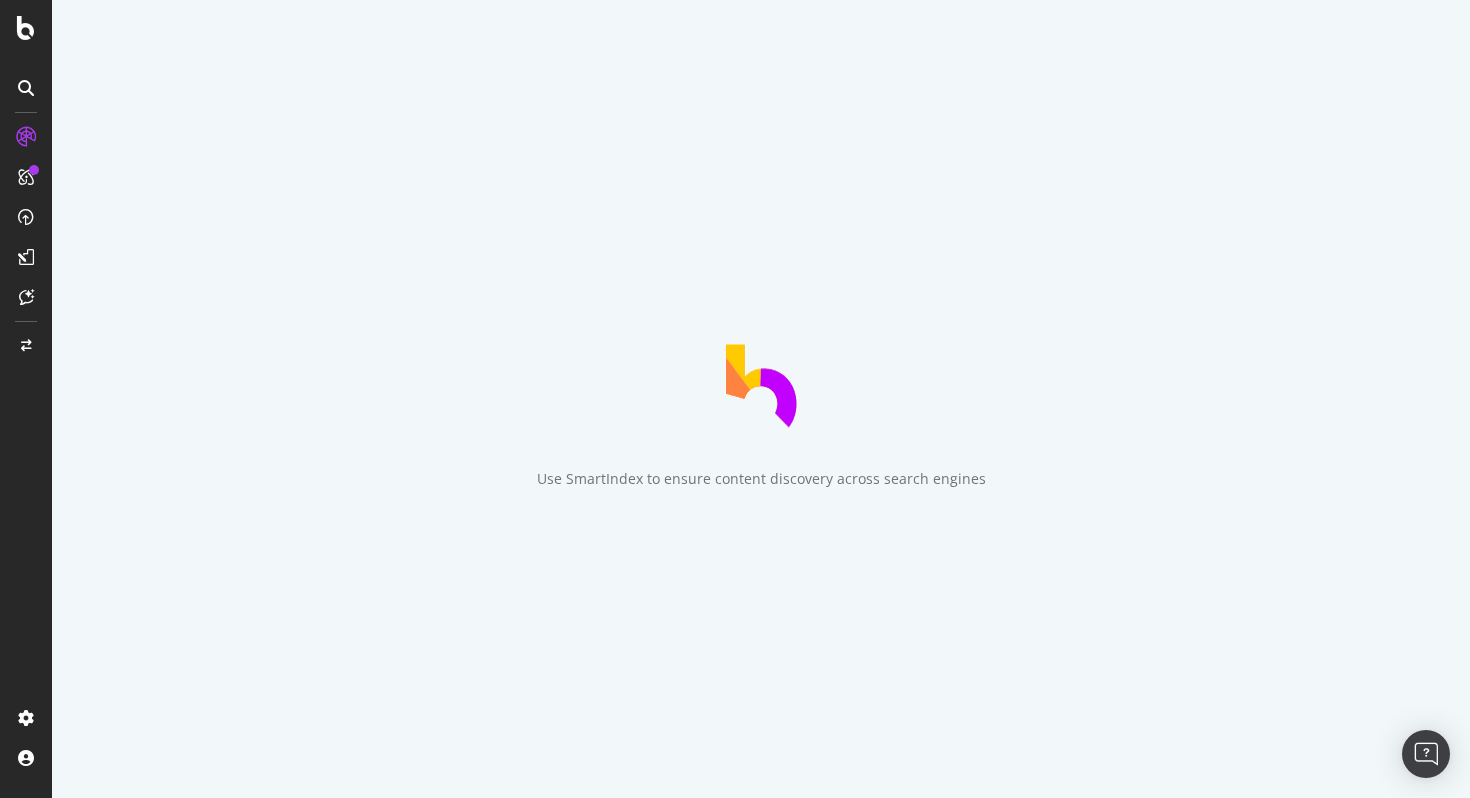 scroll, scrollTop: 0, scrollLeft: 0, axis: both 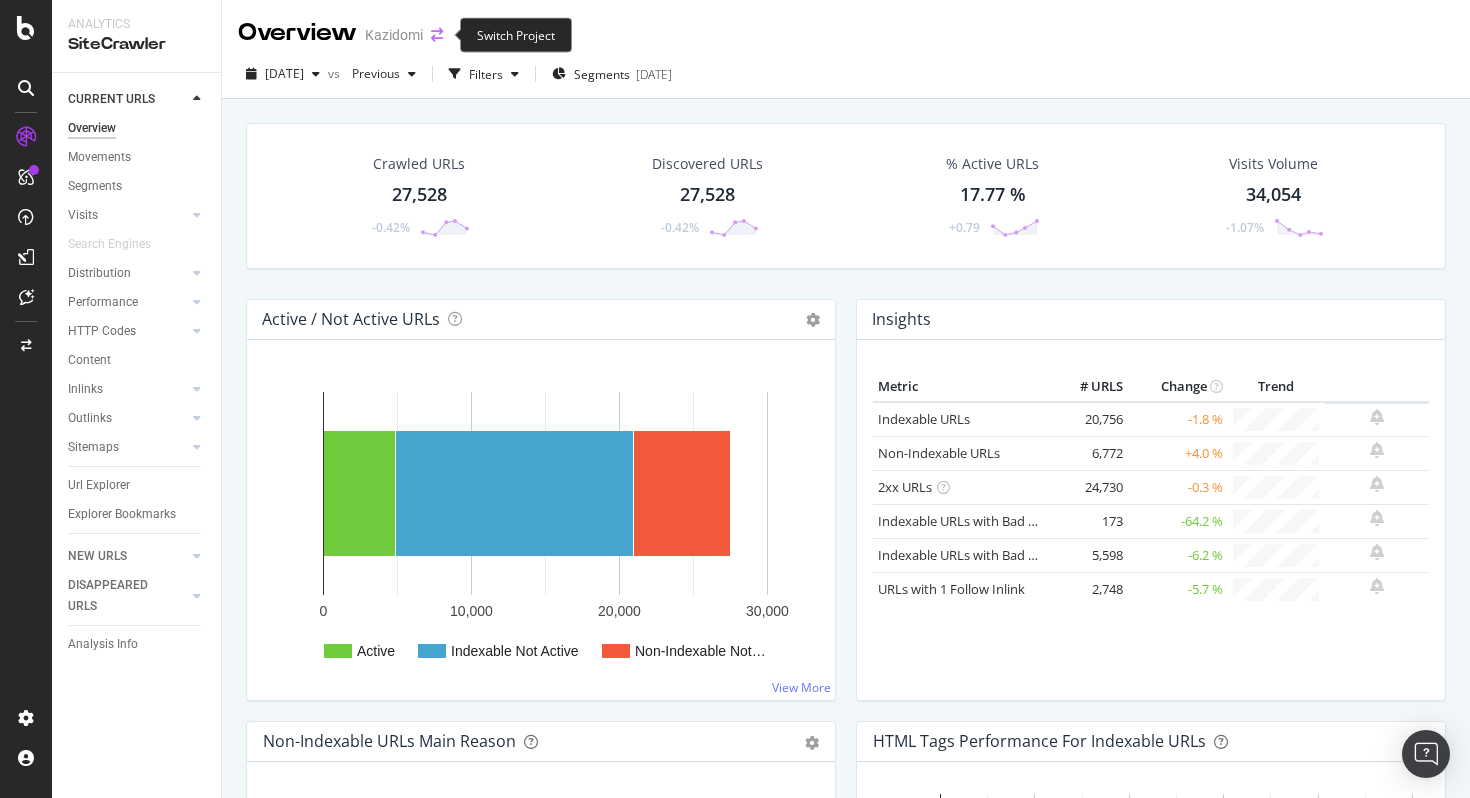 click at bounding box center [437, 35] 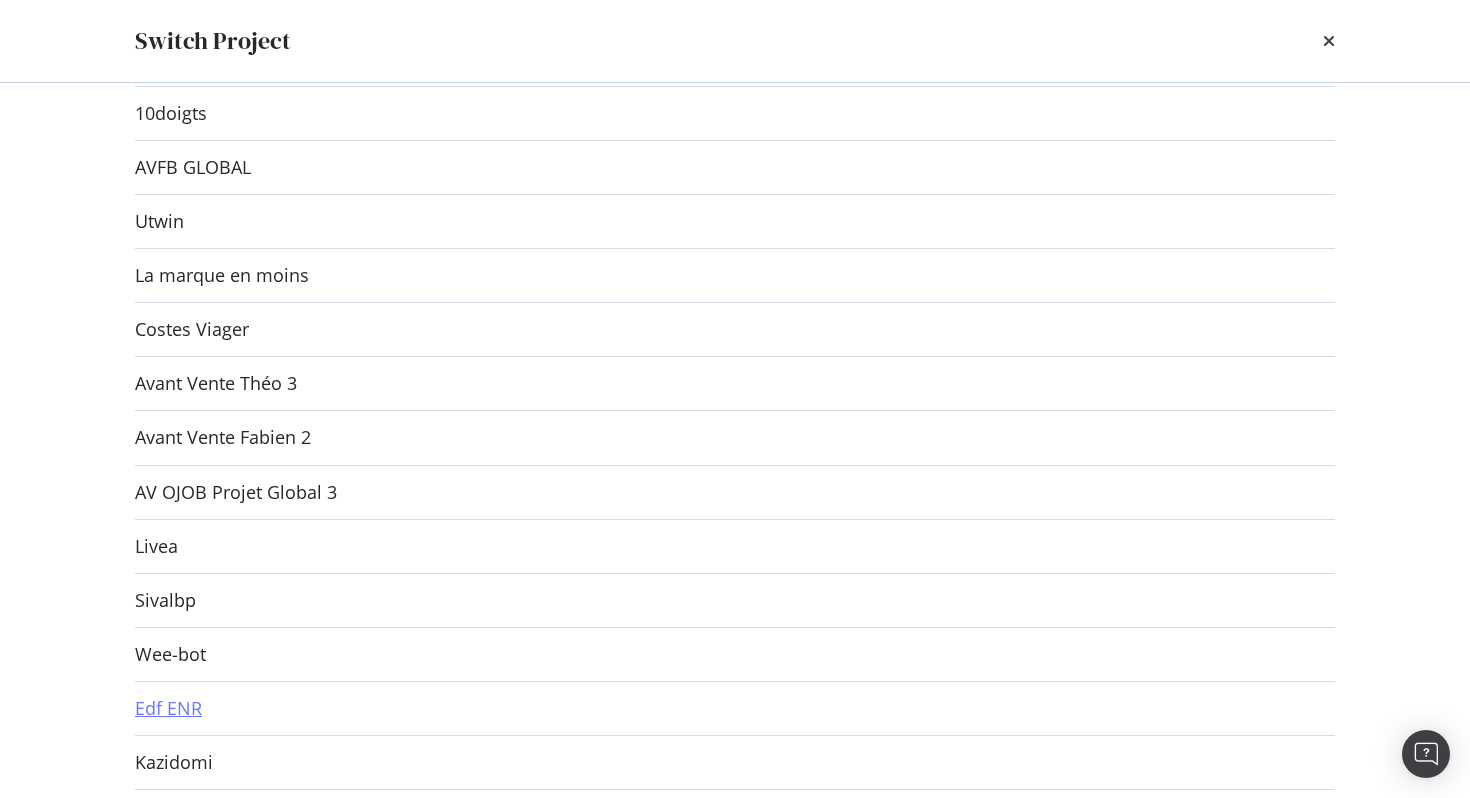 scroll, scrollTop: 144, scrollLeft: 0, axis: vertical 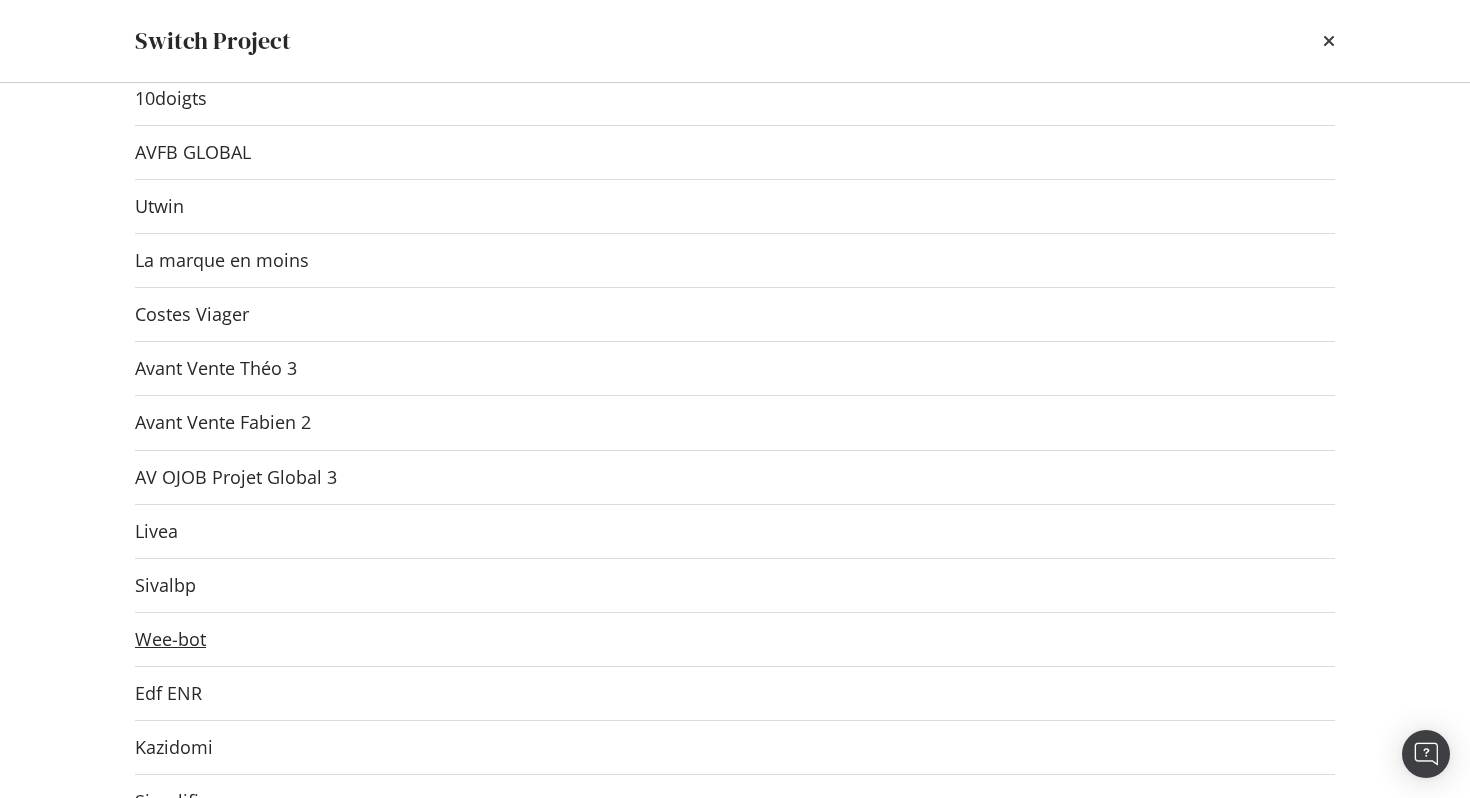 click on "Wee-bot" at bounding box center (170, 639) 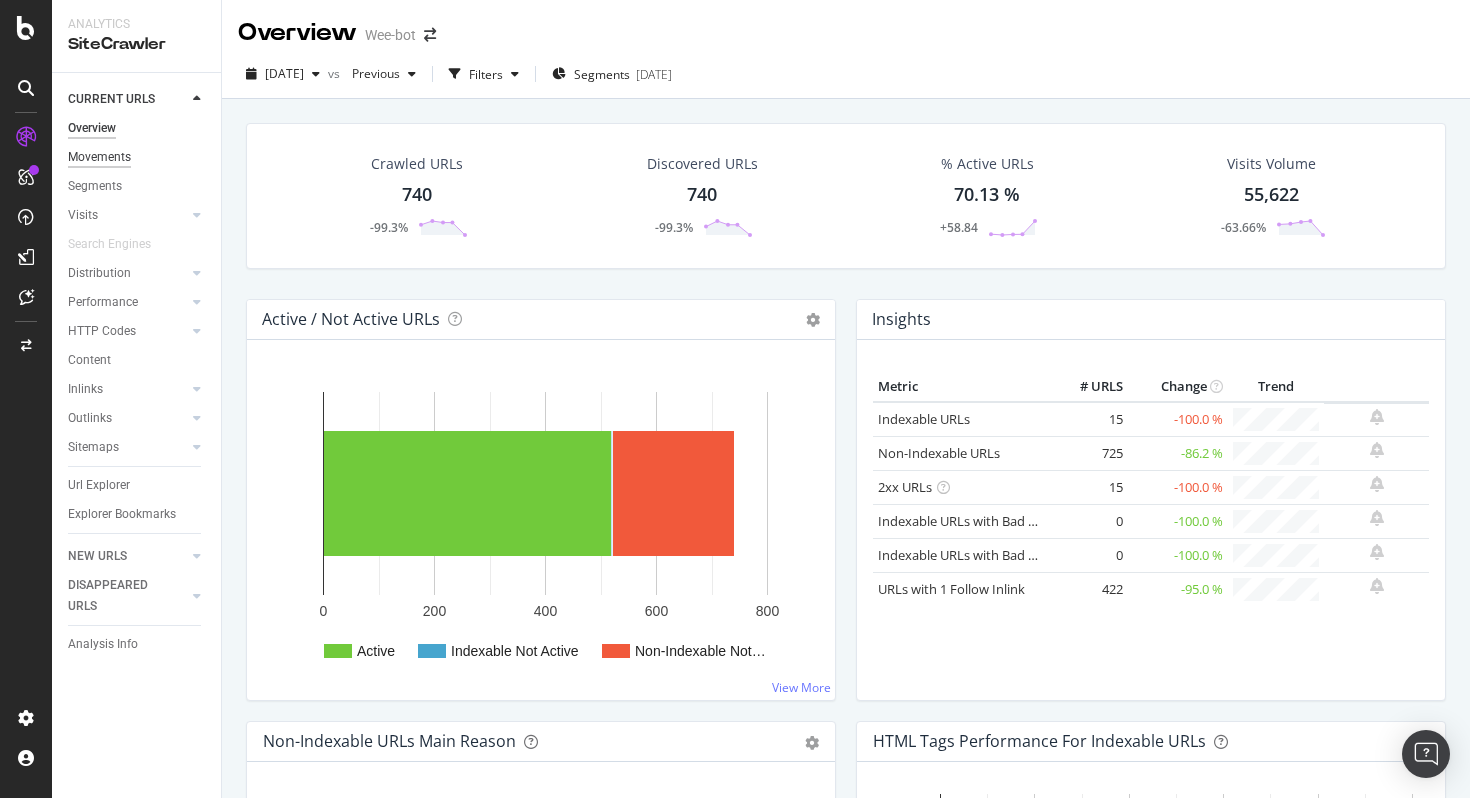 click on "Movements" at bounding box center (99, 157) 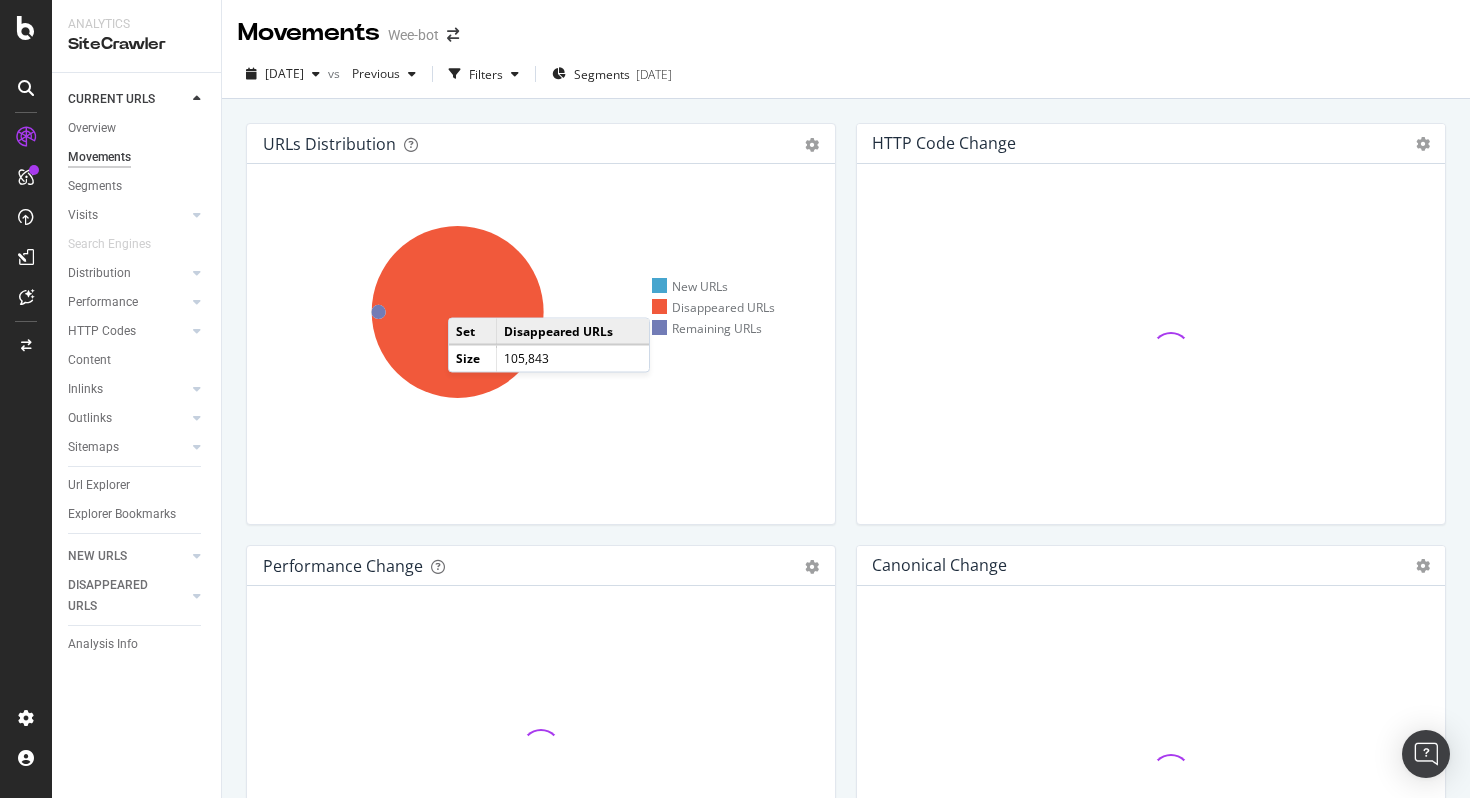 click 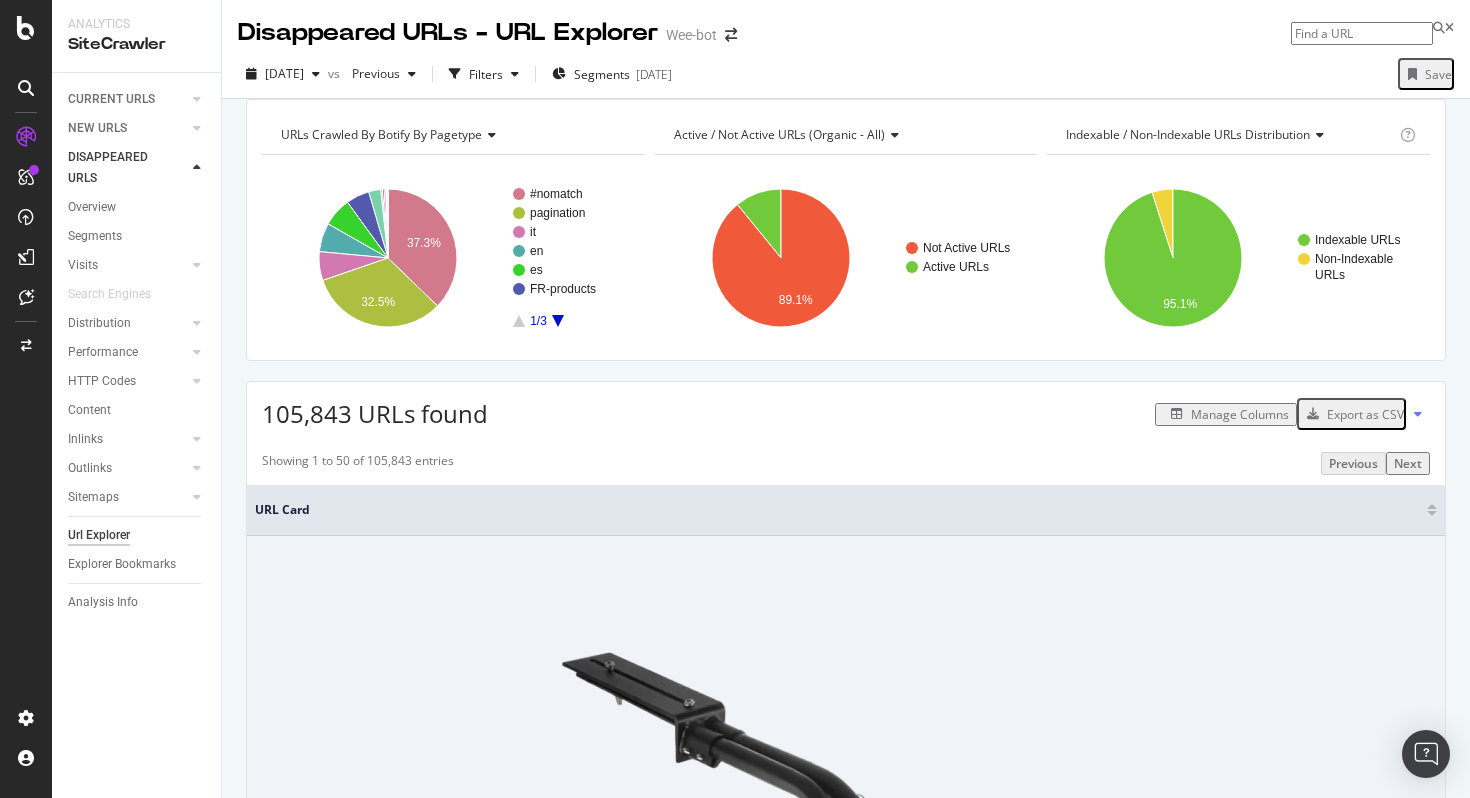 click at bounding box center [1504, 1037] 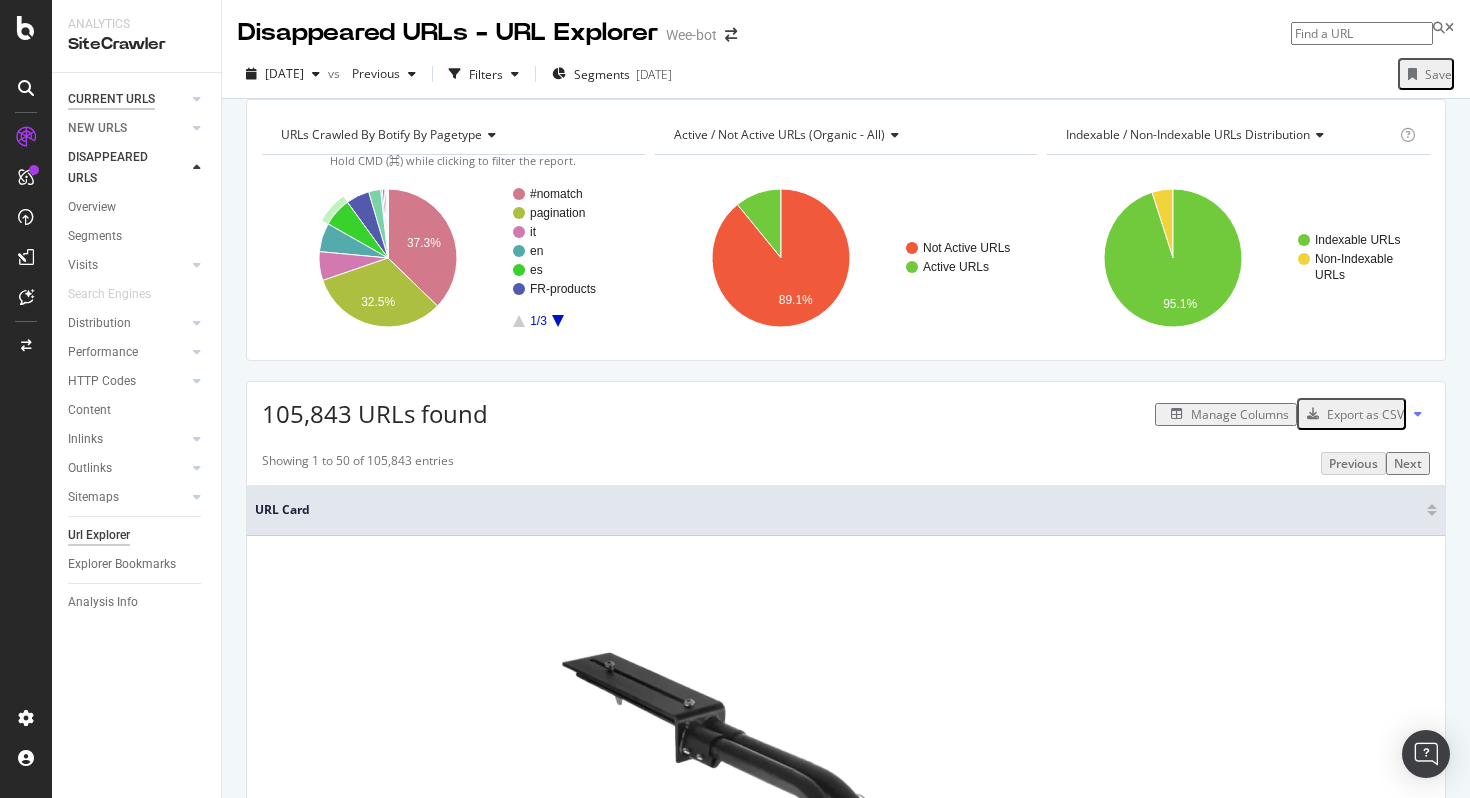 click on "CURRENT URLS" at bounding box center [111, 99] 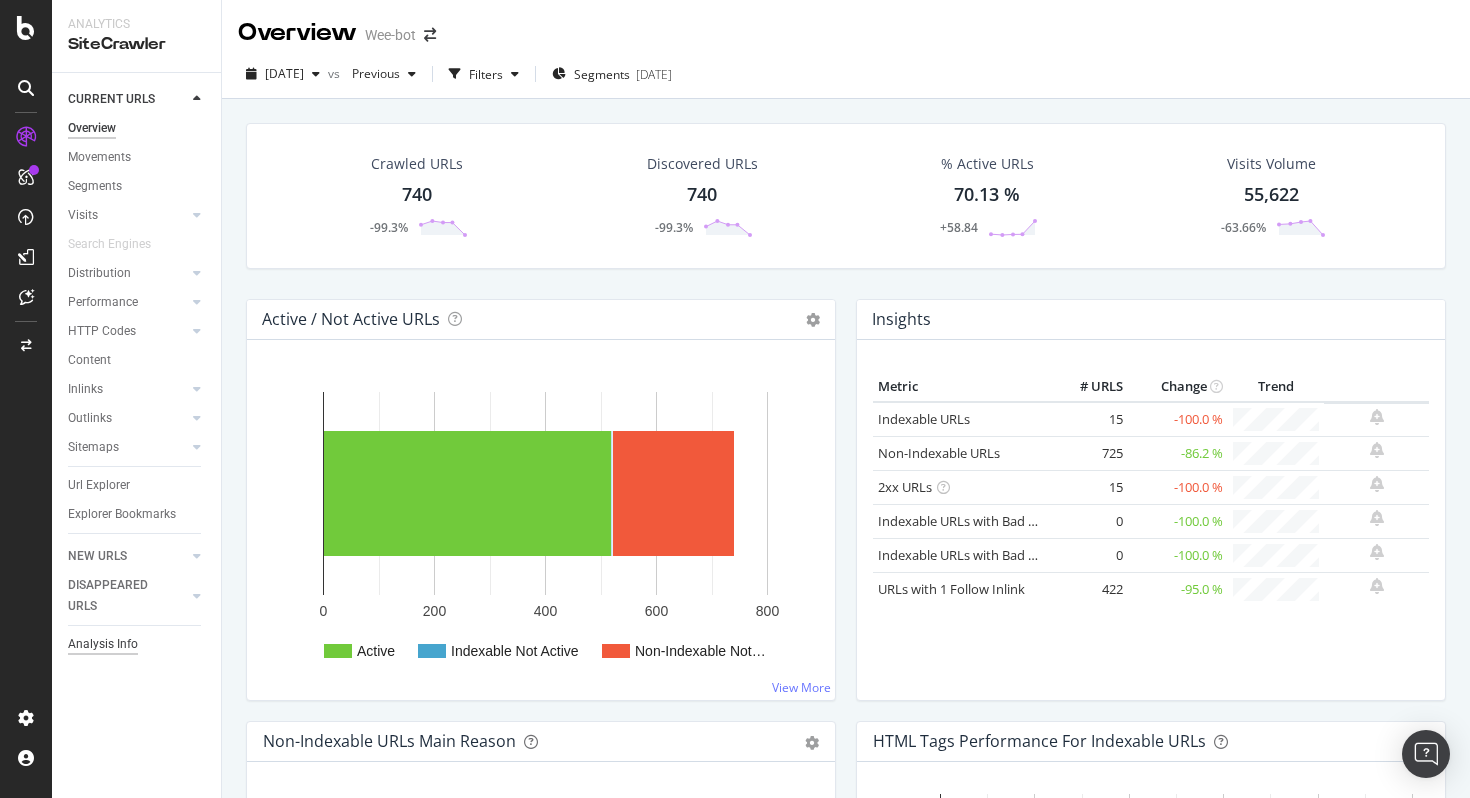click on "Analysis Info" at bounding box center [103, 644] 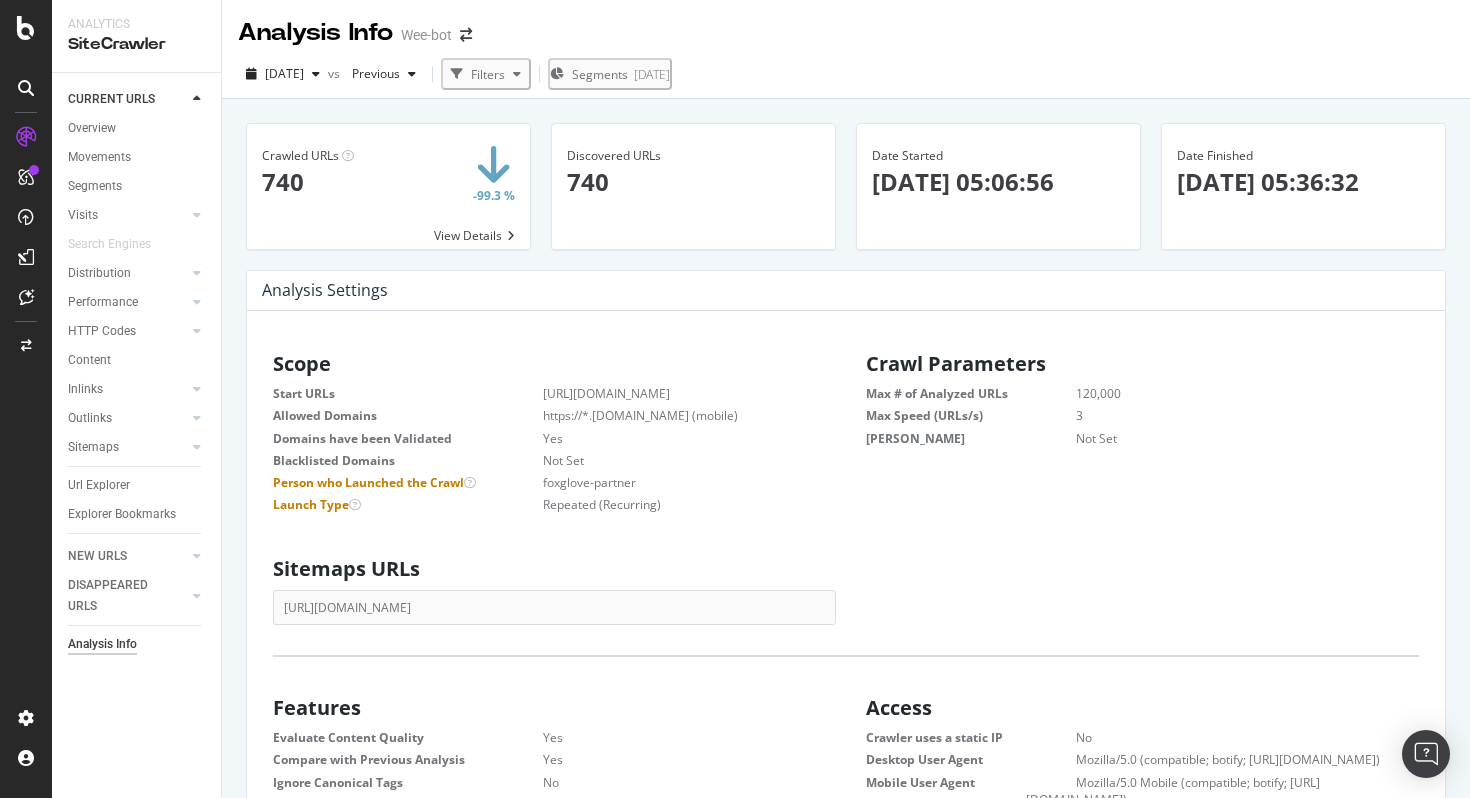 scroll, scrollTop: 1, scrollLeft: 1, axis: both 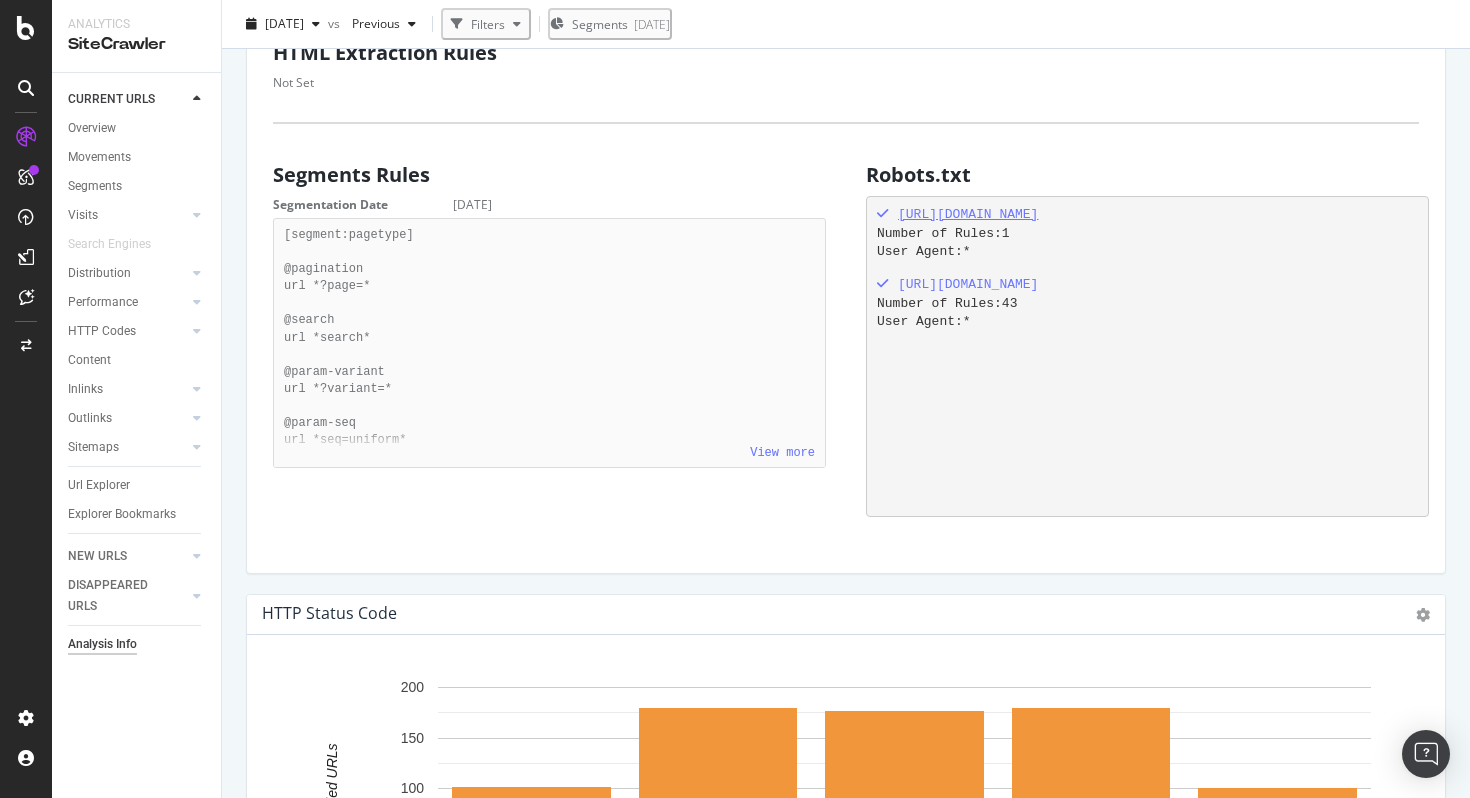 click on "[URL][DOMAIN_NAME]" at bounding box center (1149, 215) 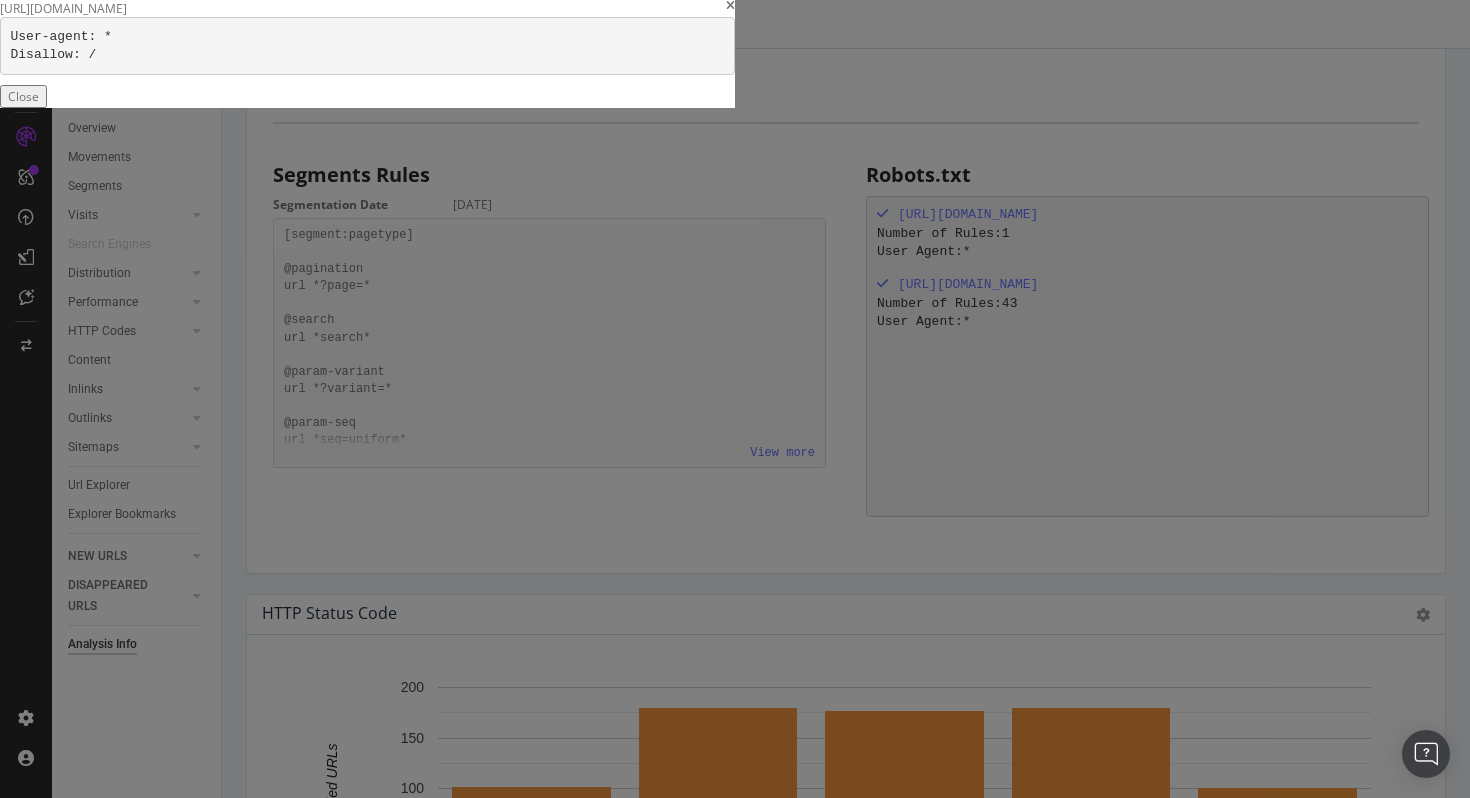 click on "[URL][DOMAIN_NAME]" at bounding box center [367, 8] 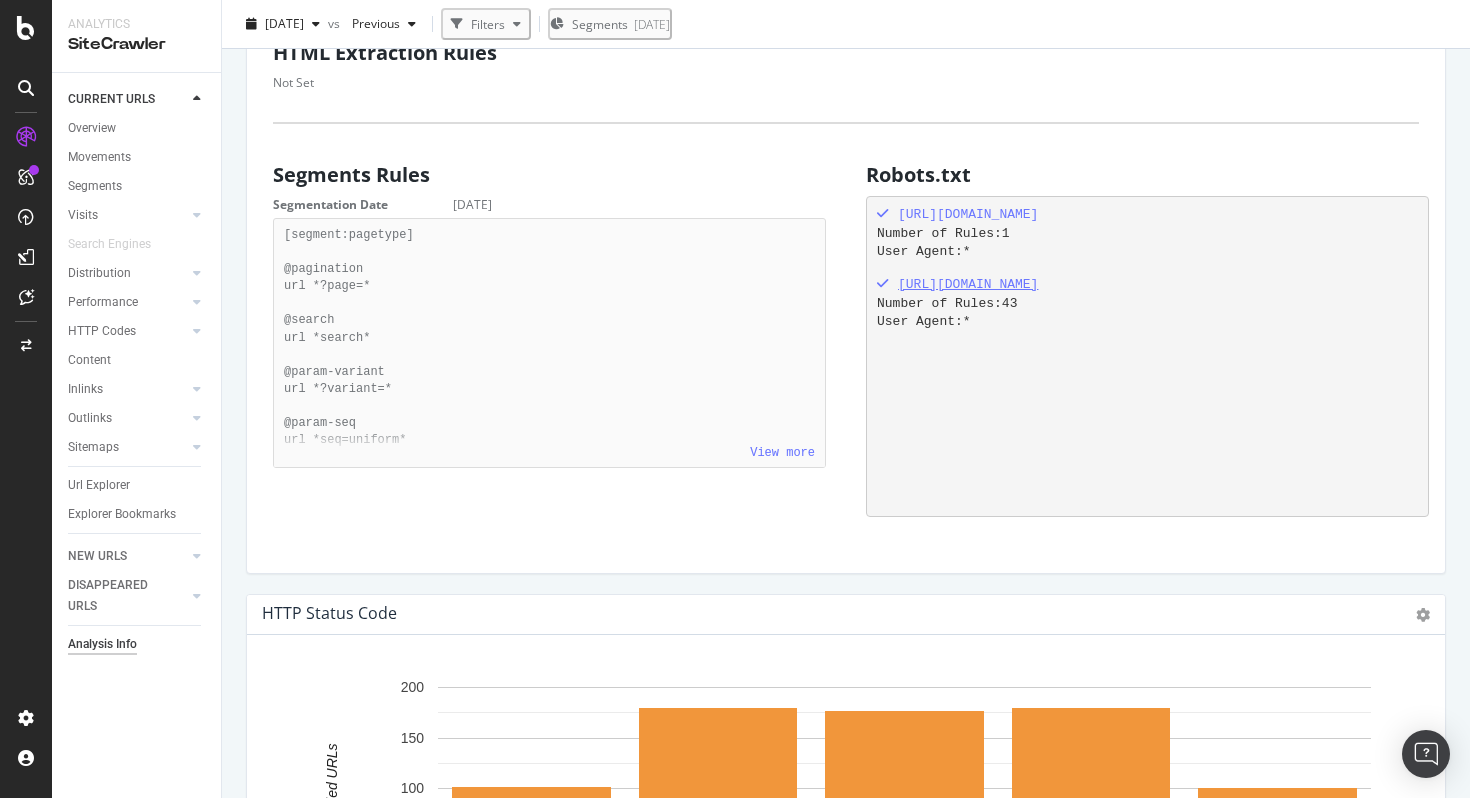 click on "[URL][DOMAIN_NAME]" at bounding box center [1149, 285] 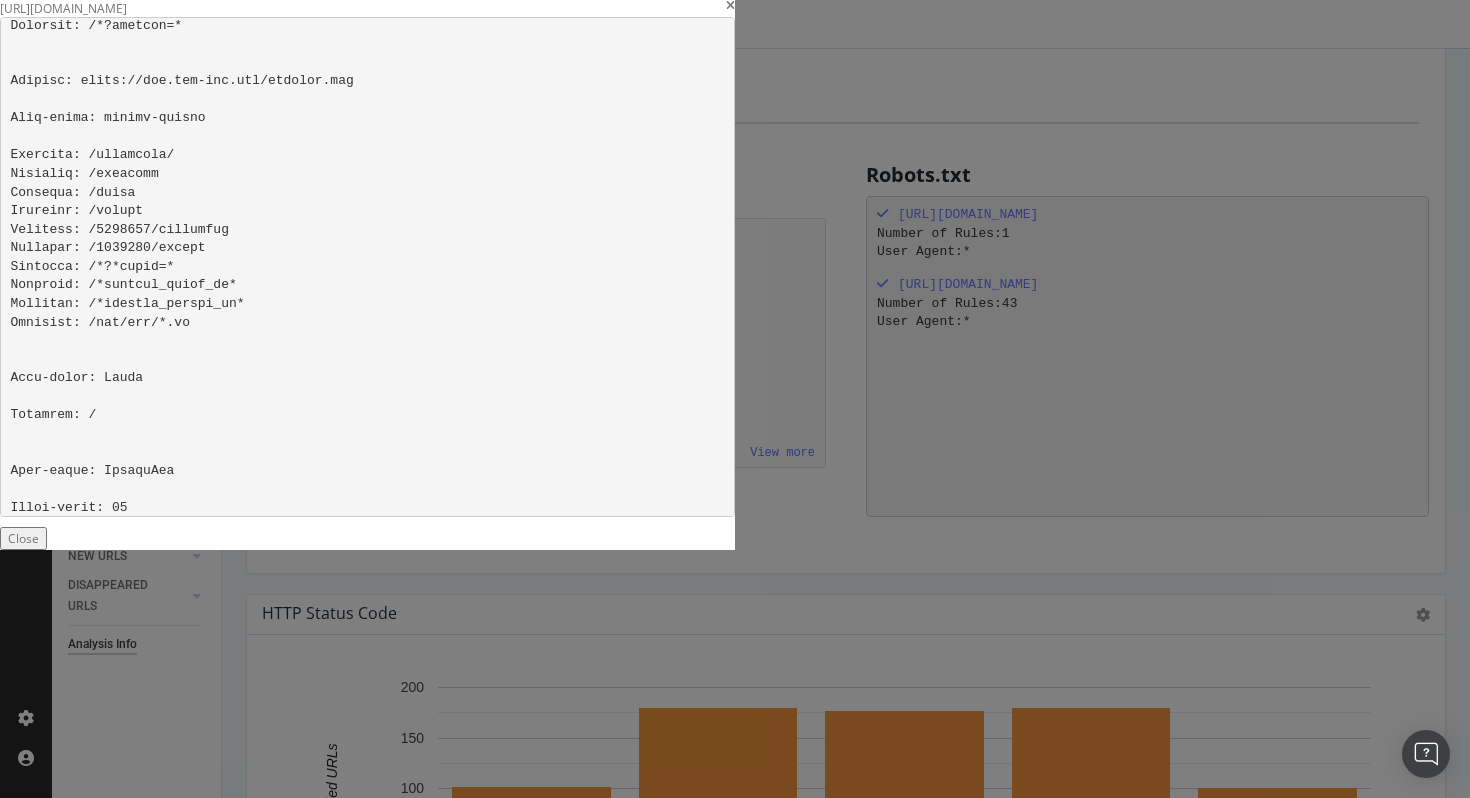 scroll, scrollTop: 459, scrollLeft: 0, axis: vertical 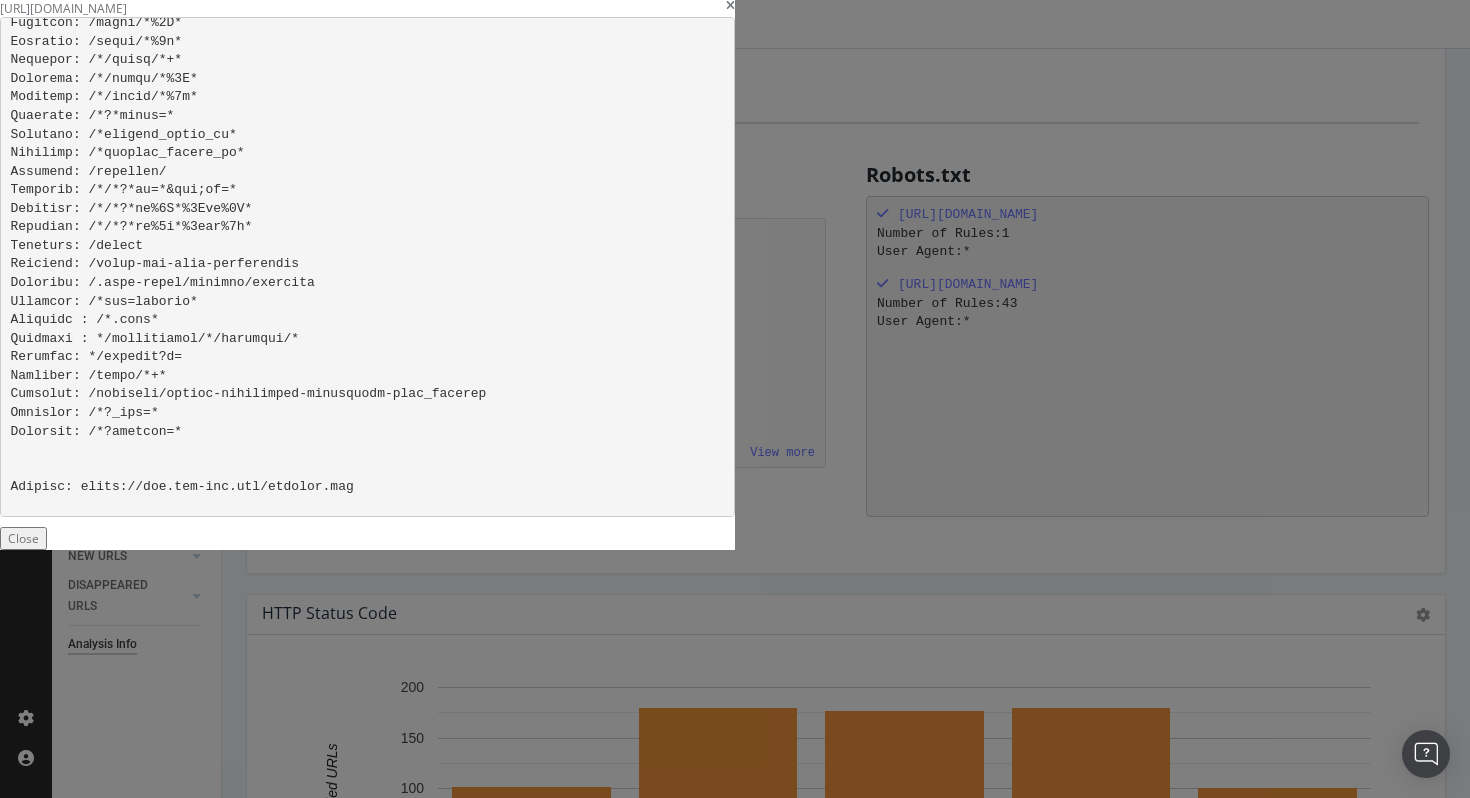 click on "[URL][DOMAIN_NAME] Close" at bounding box center (735, 399) 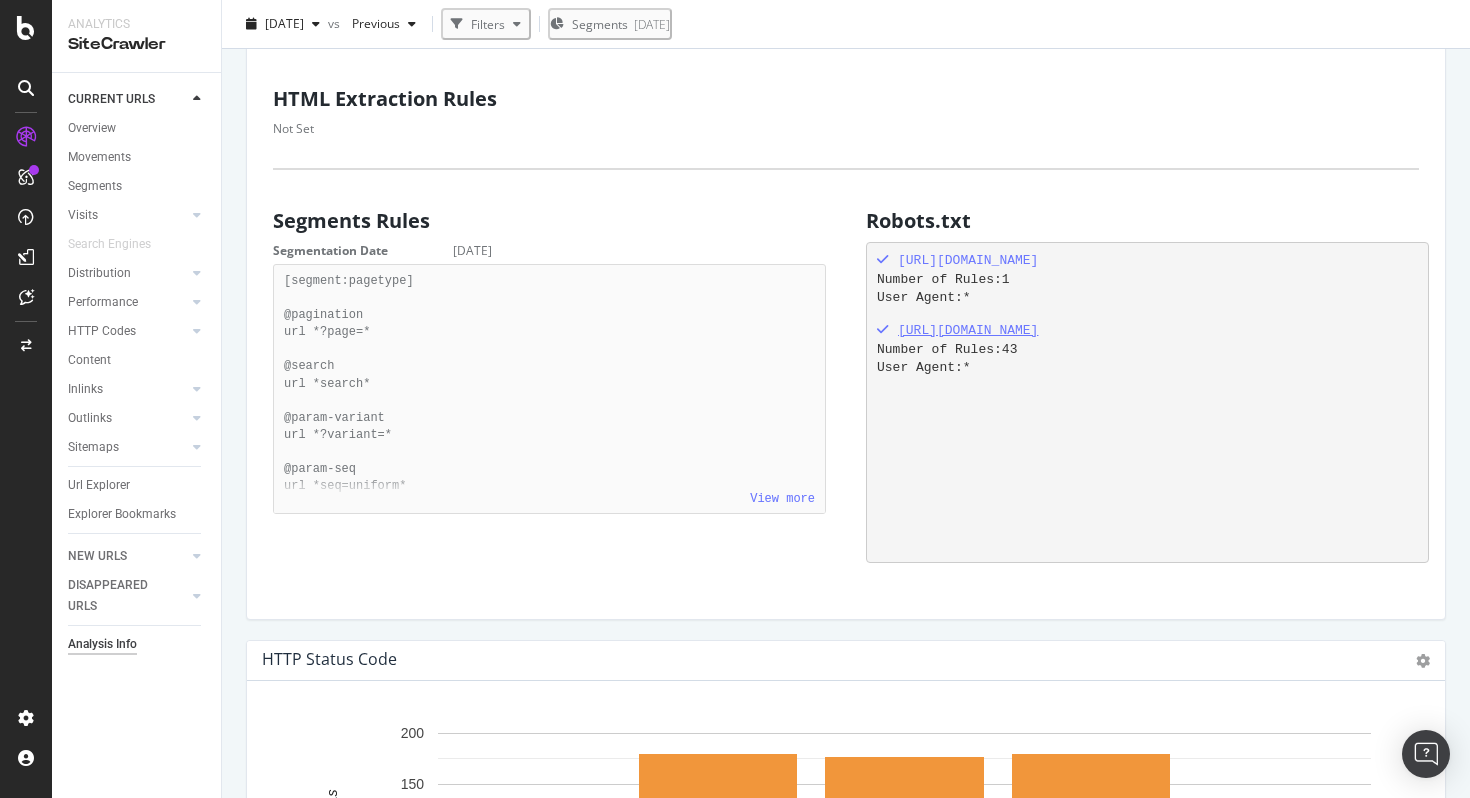 scroll, scrollTop: 0, scrollLeft: 0, axis: both 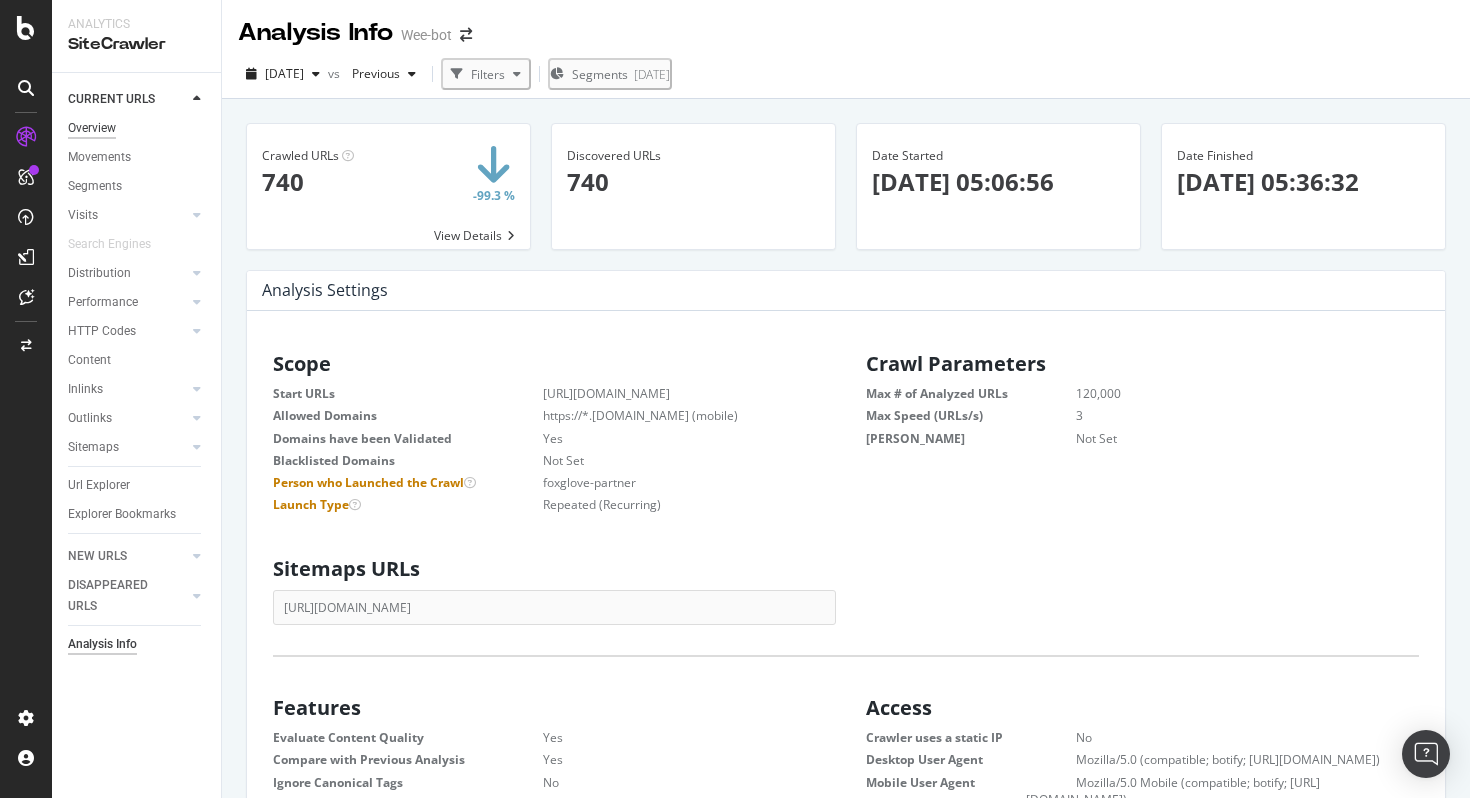 click on "Overview" at bounding box center (92, 128) 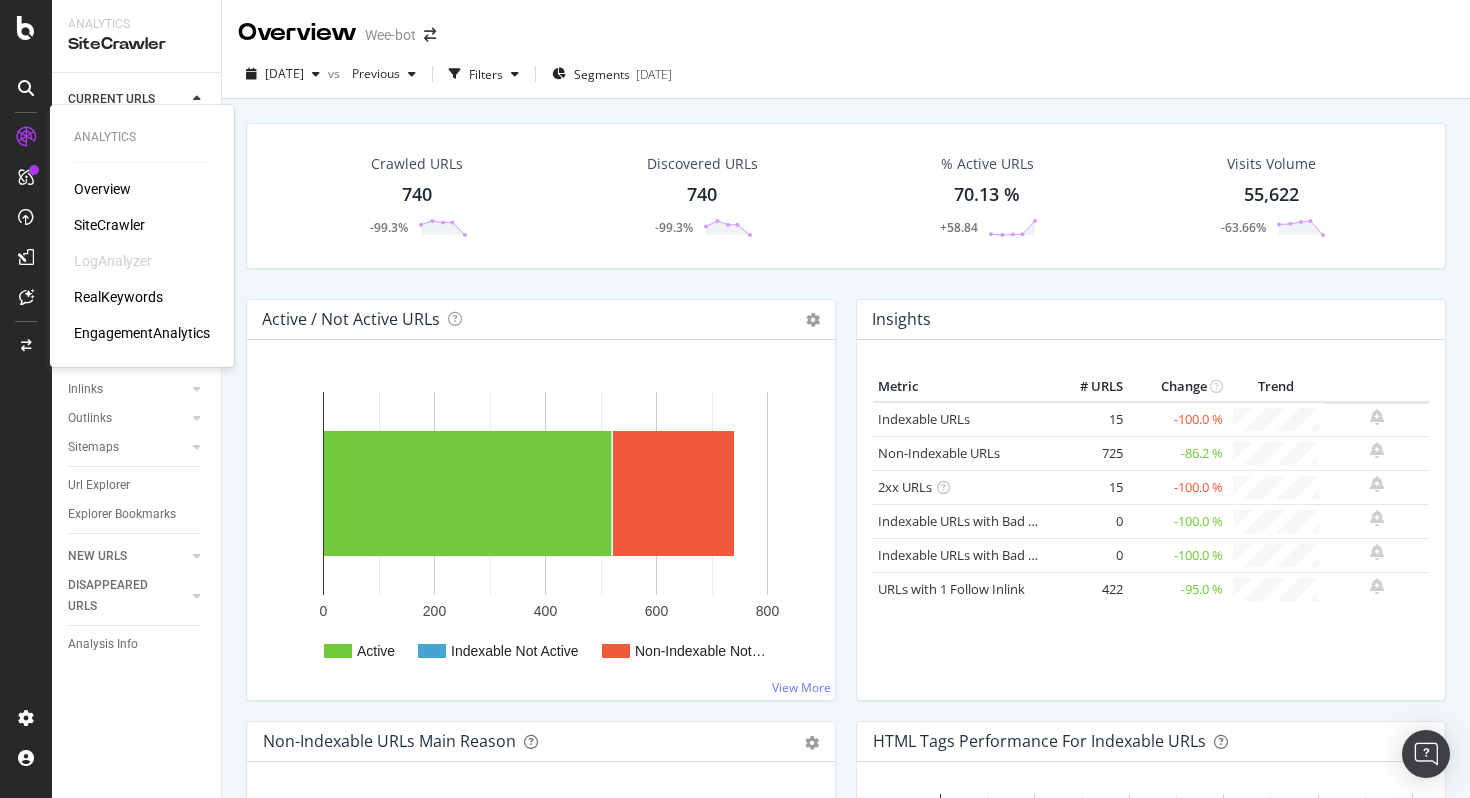 click on "Overview" at bounding box center (102, 189) 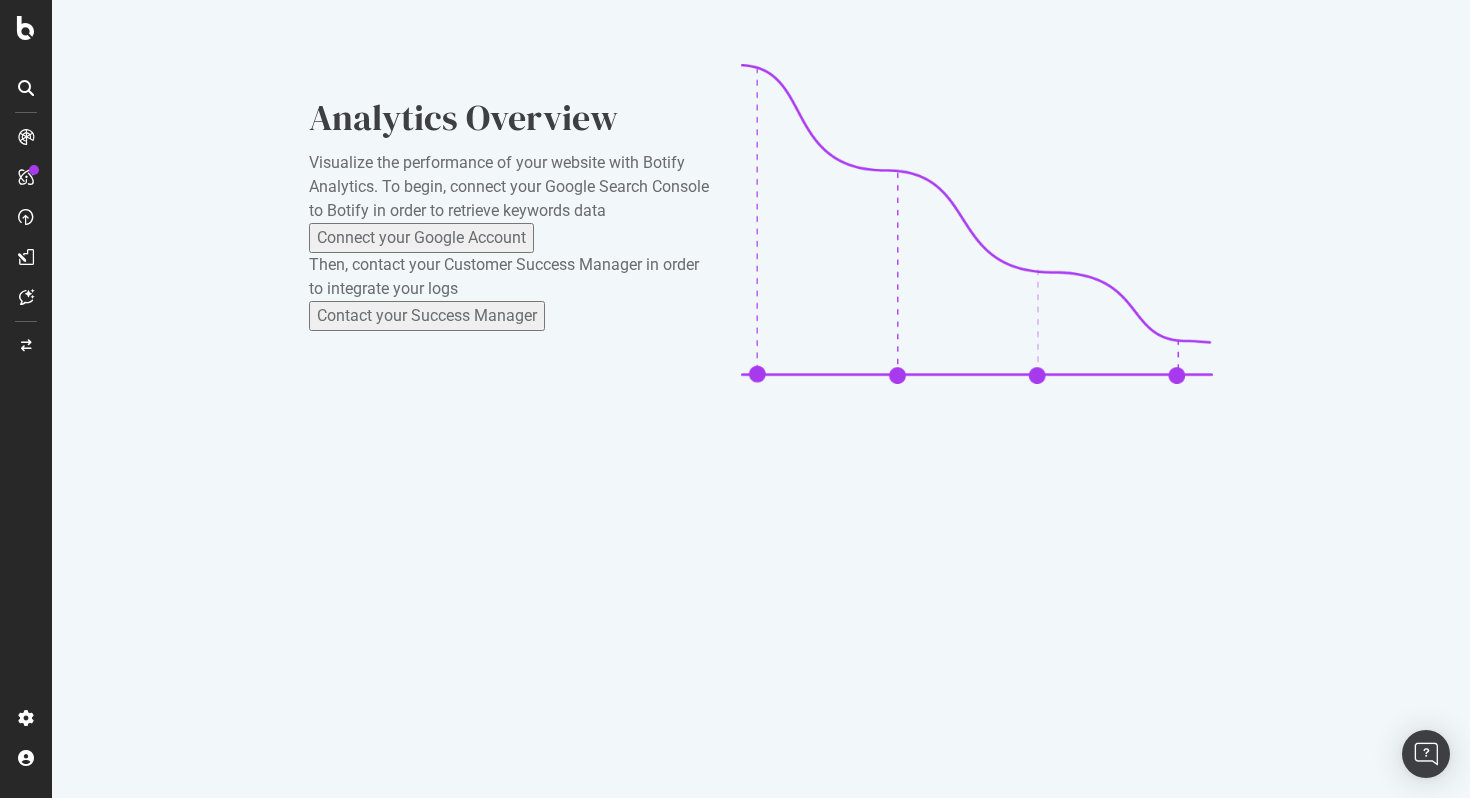click at bounding box center (26, 28) 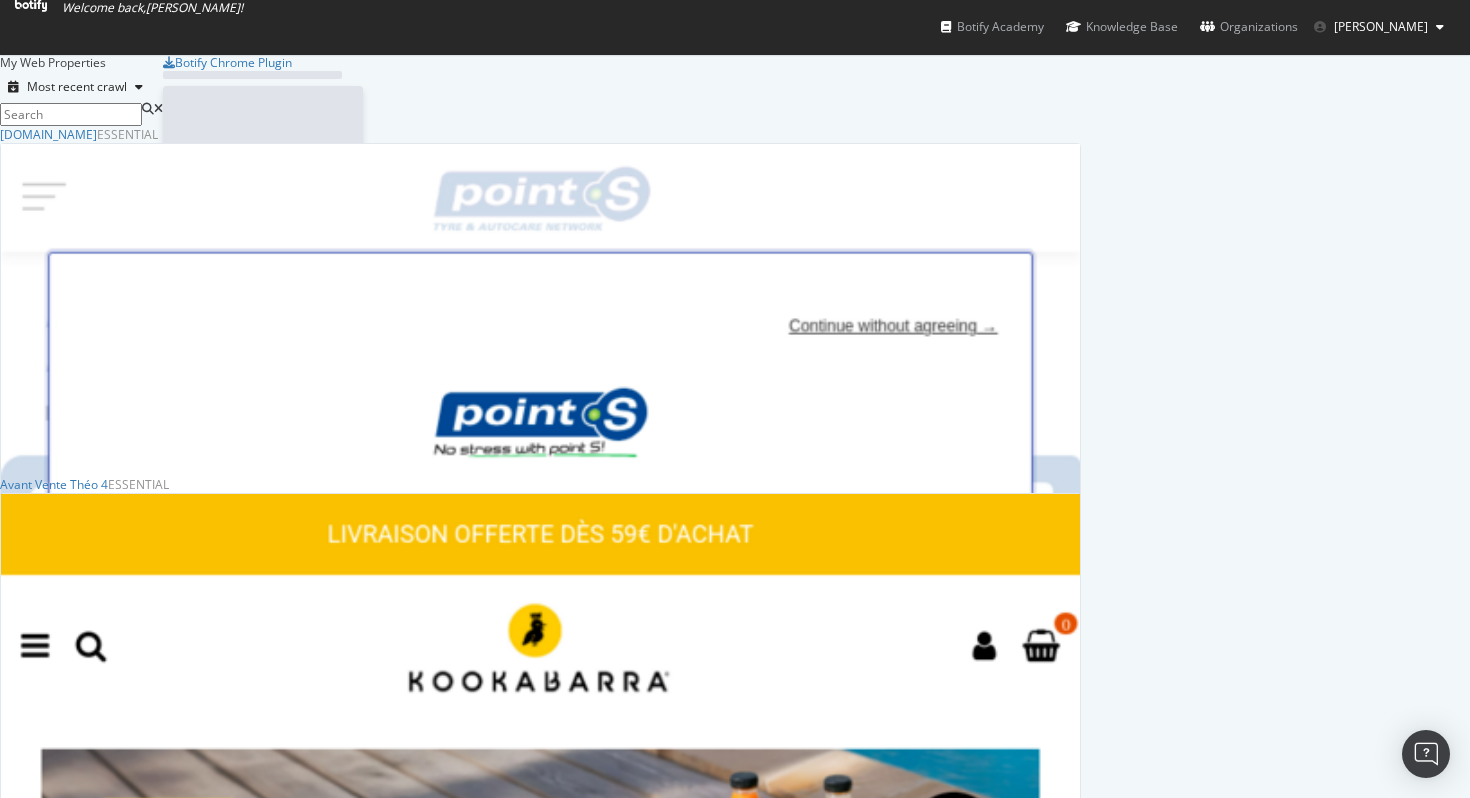 scroll, scrollTop: 1, scrollLeft: 1, axis: both 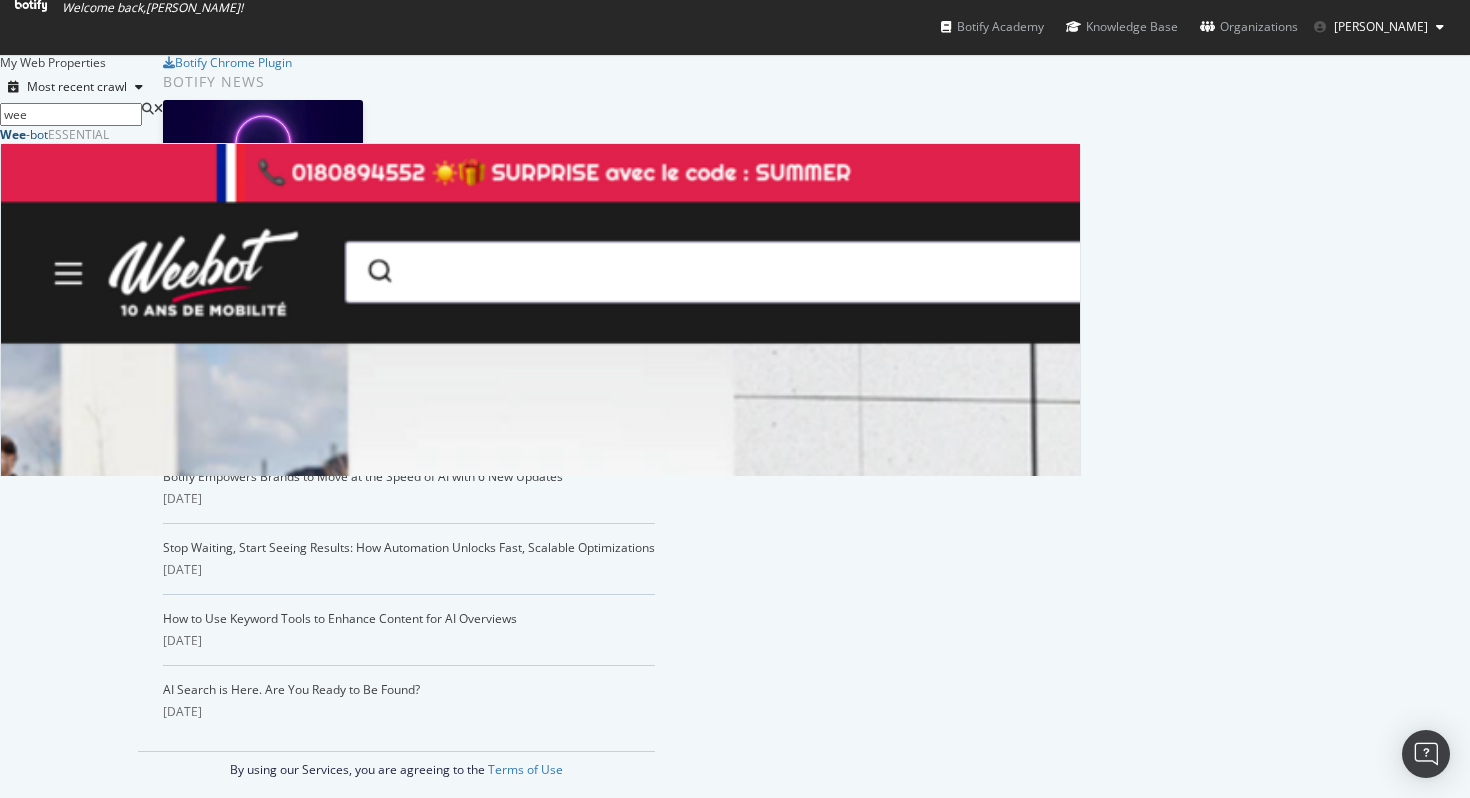 type on "wee" 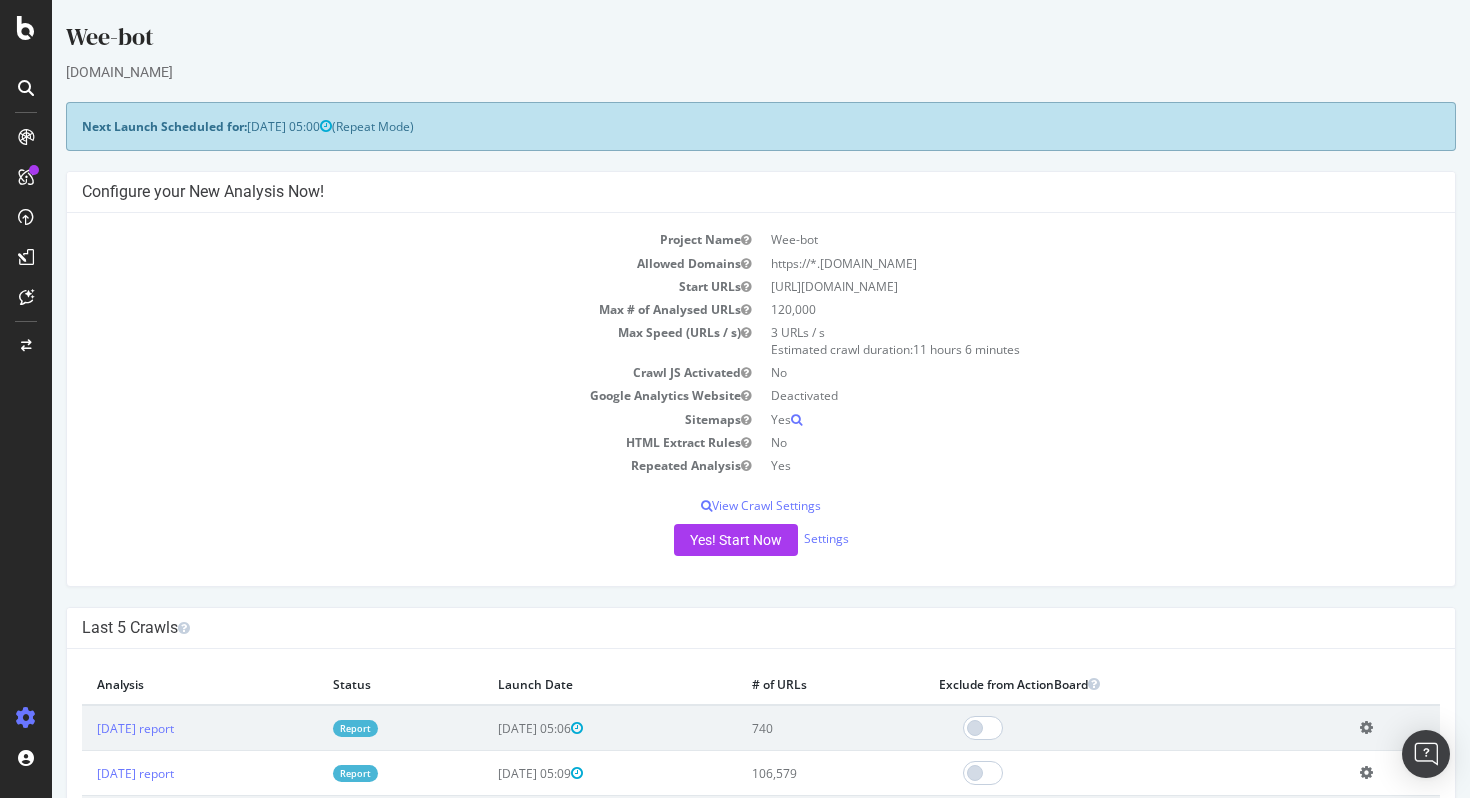 scroll, scrollTop: 154, scrollLeft: 0, axis: vertical 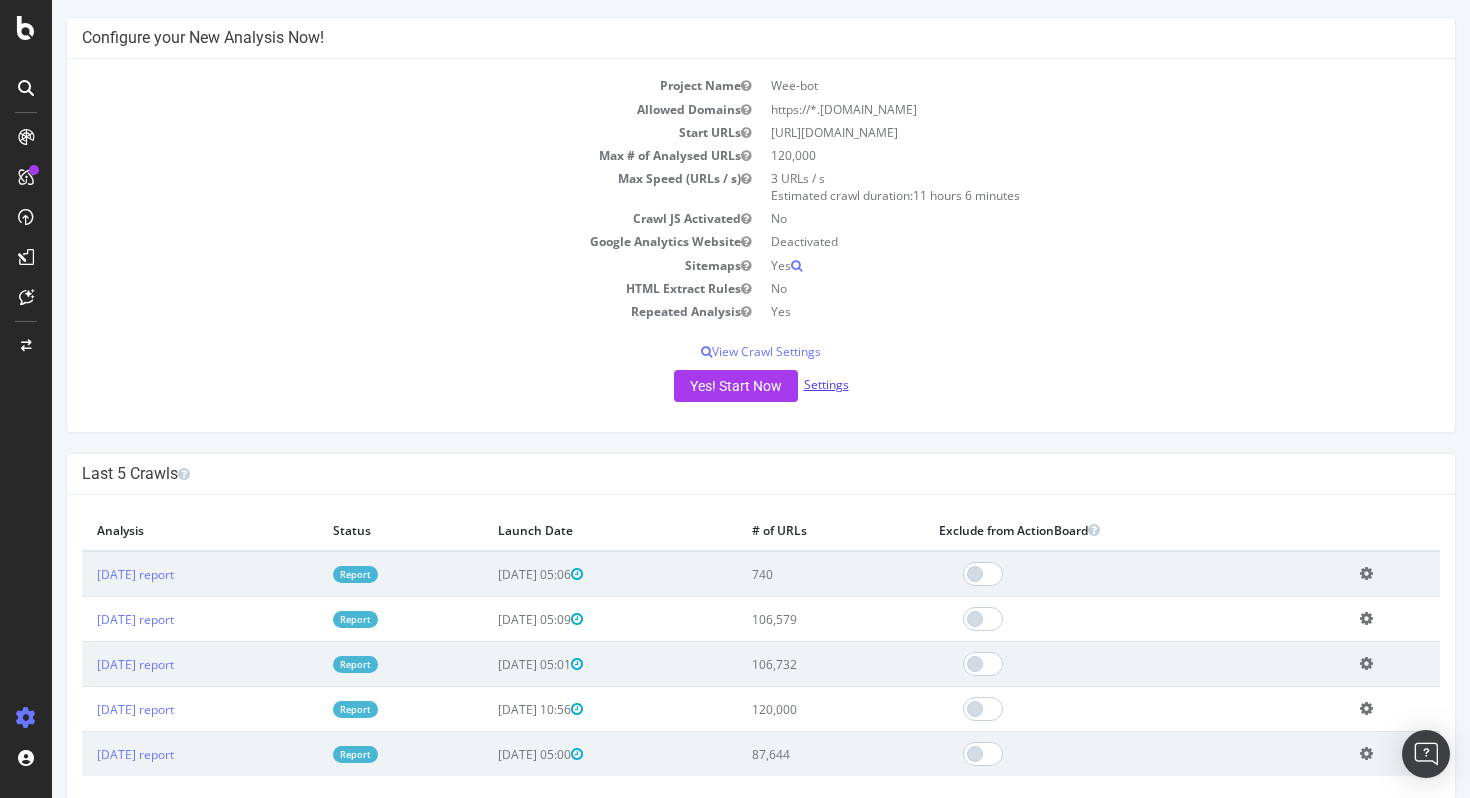 click on "Settings" at bounding box center (826, 384) 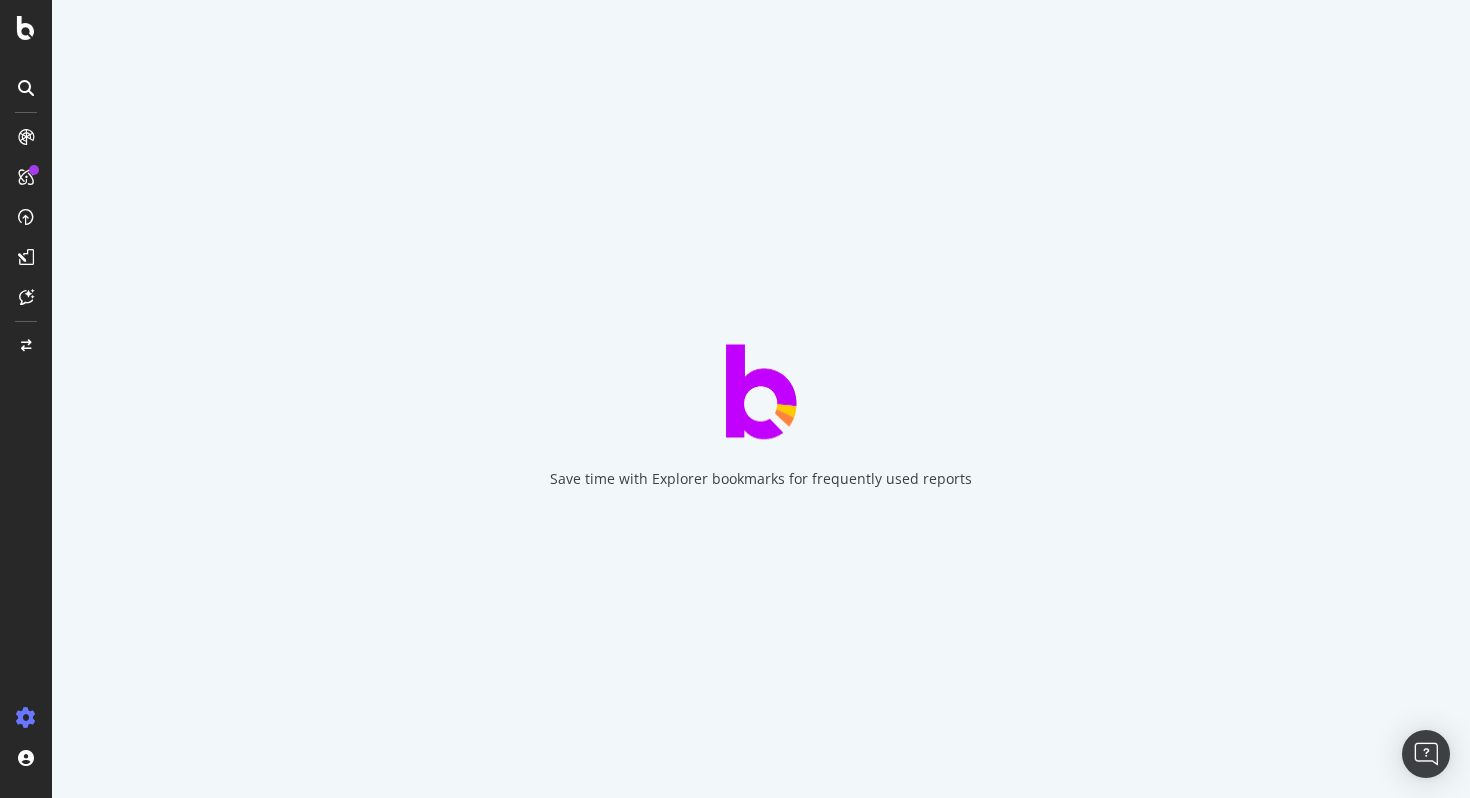 scroll, scrollTop: 0, scrollLeft: 0, axis: both 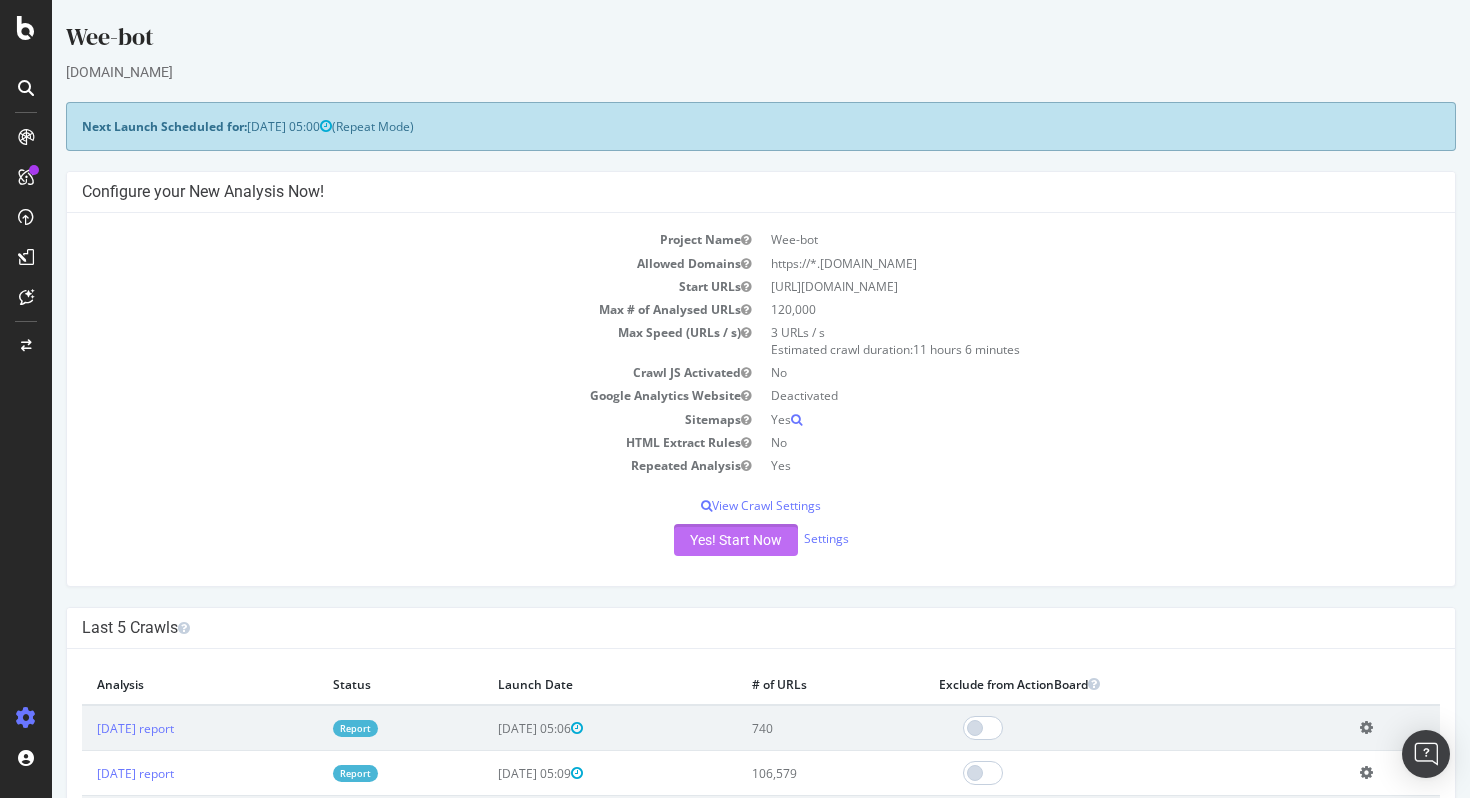 click on "Yes! Start Now" at bounding box center [736, 540] 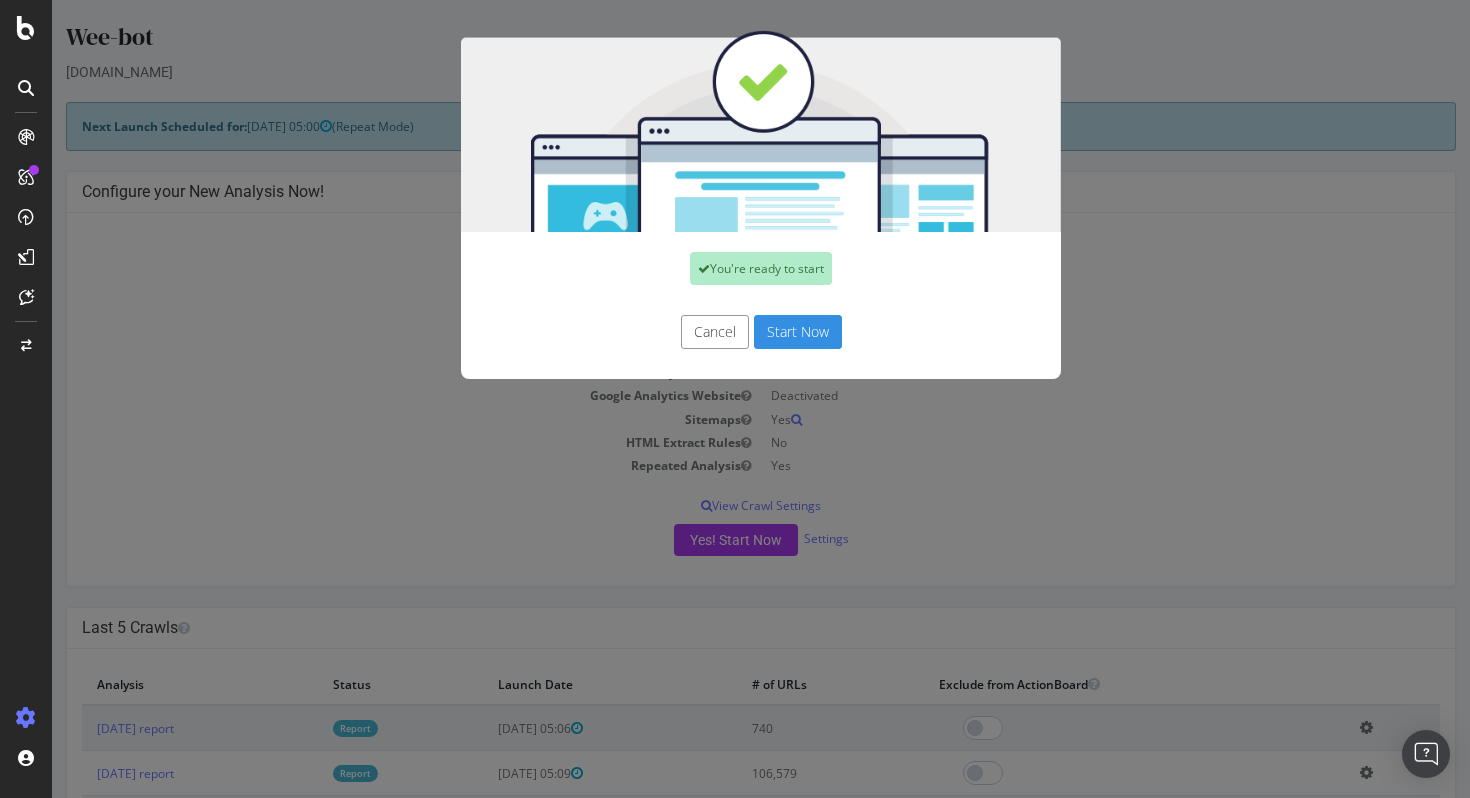 click on "Start Now" at bounding box center [798, 332] 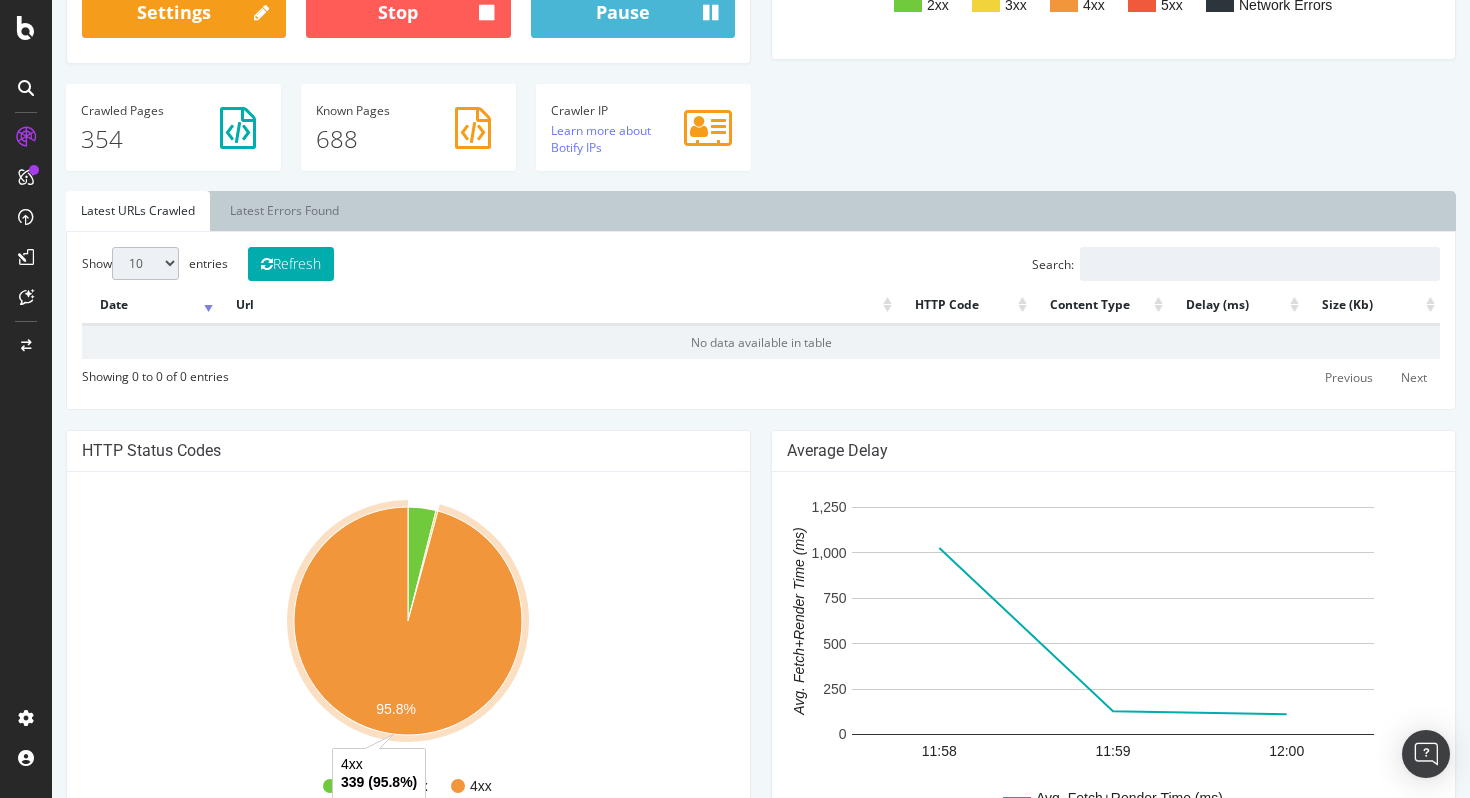 scroll, scrollTop: 0, scrollLeft: 0, axis: both 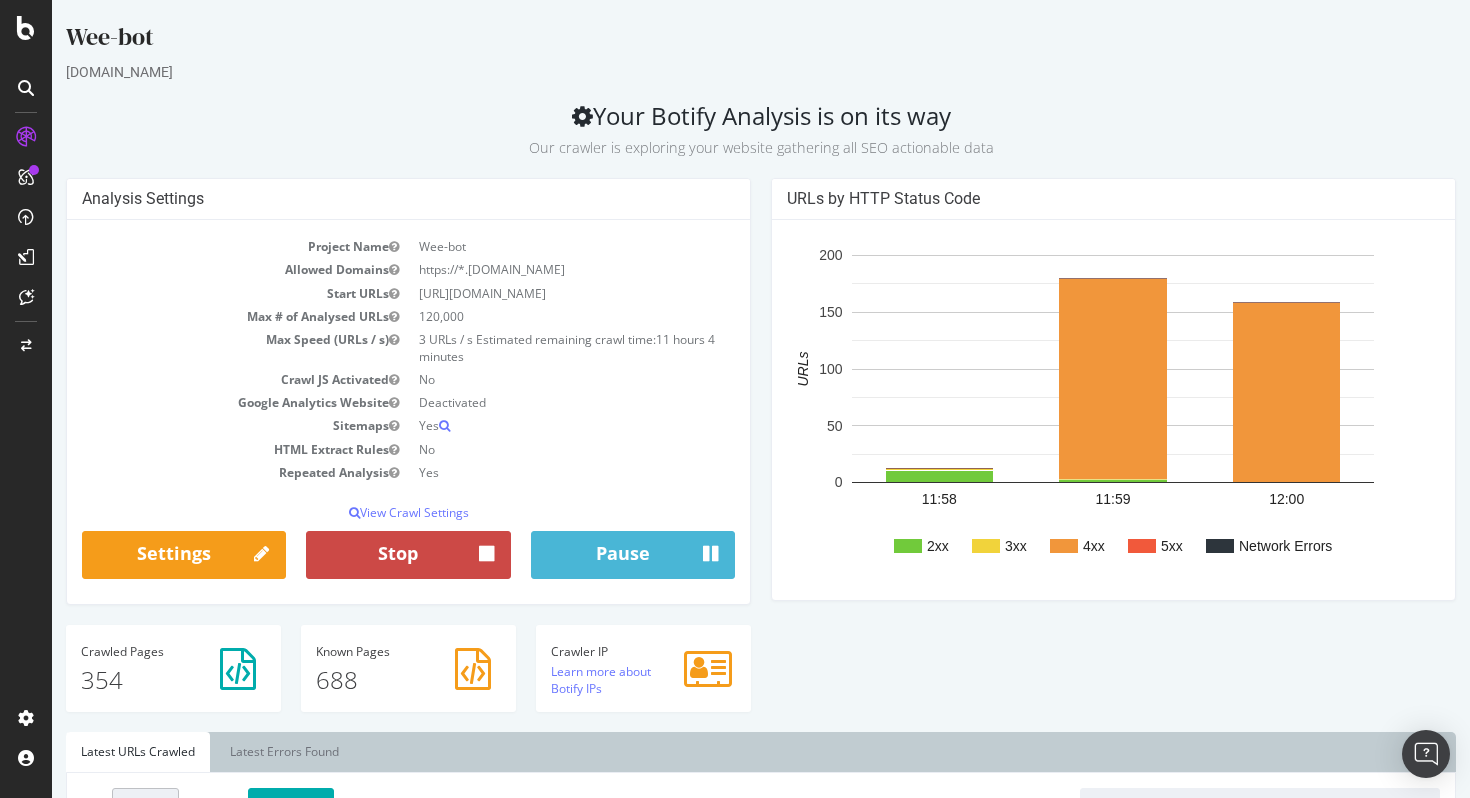 click on "Stop" at bounding box center (408, 555) 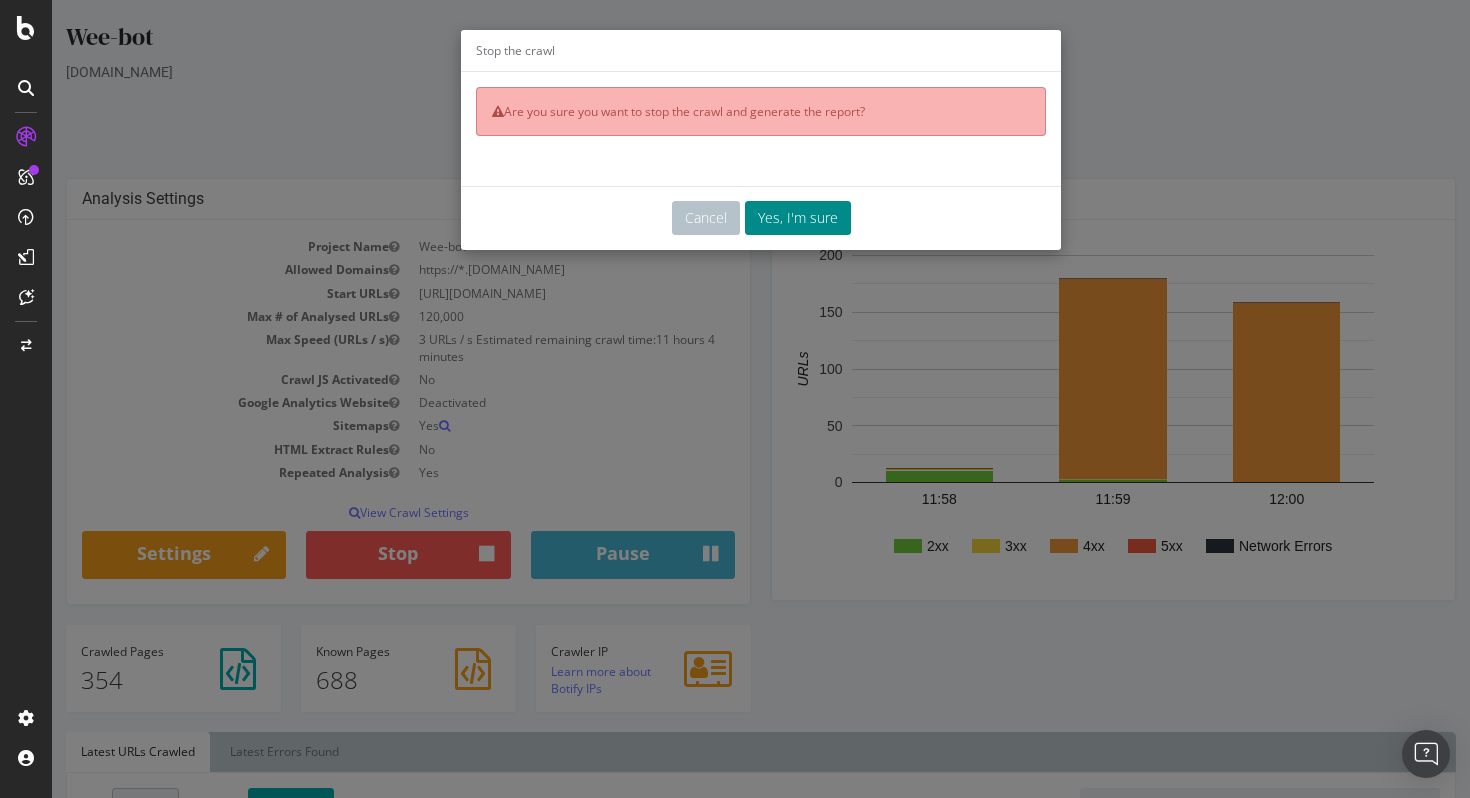 click on "Yes, I'm sure" at bounding box center [798, 218] 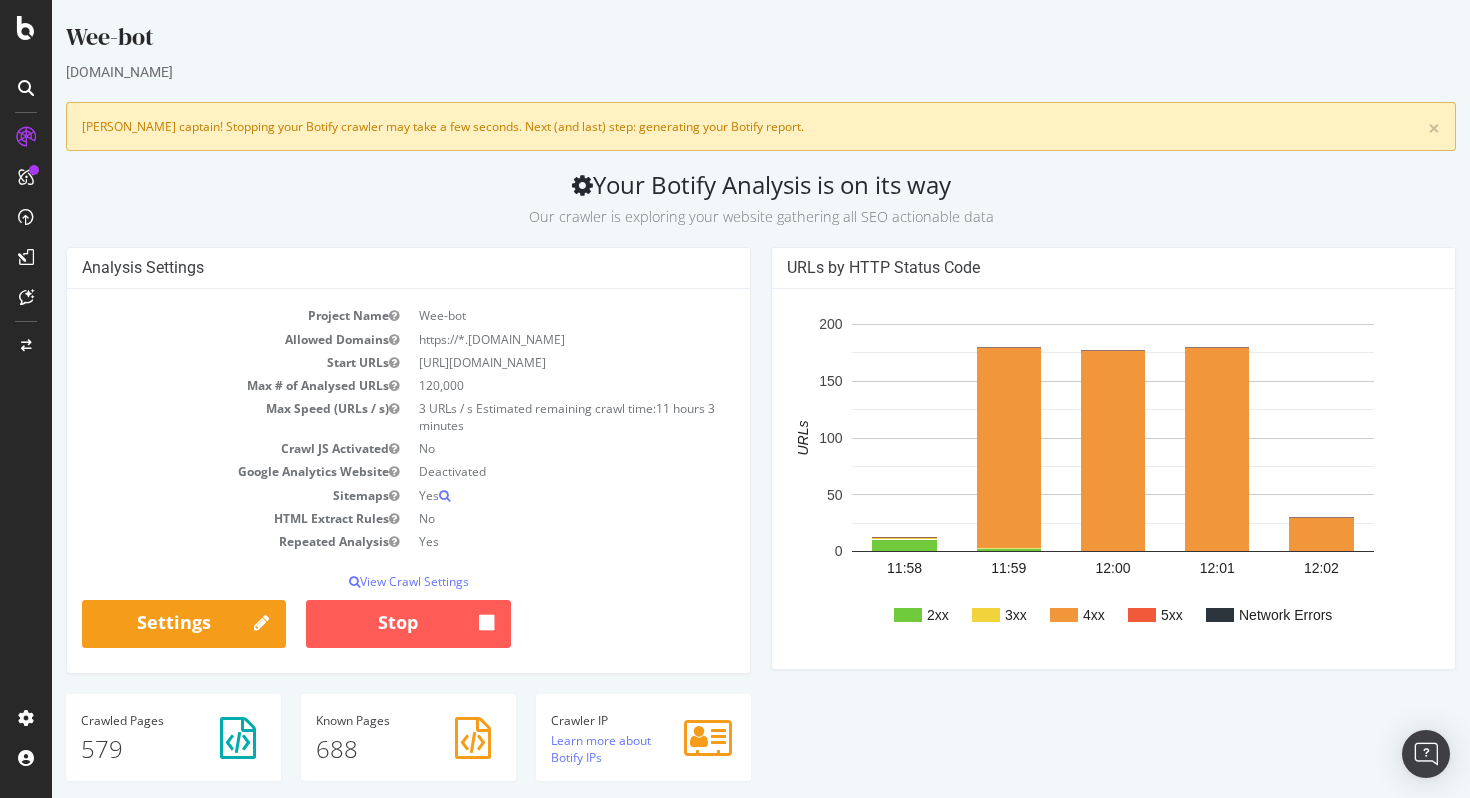 scroll, scrollTop: 0, scrollLeft: 0, axis: both 